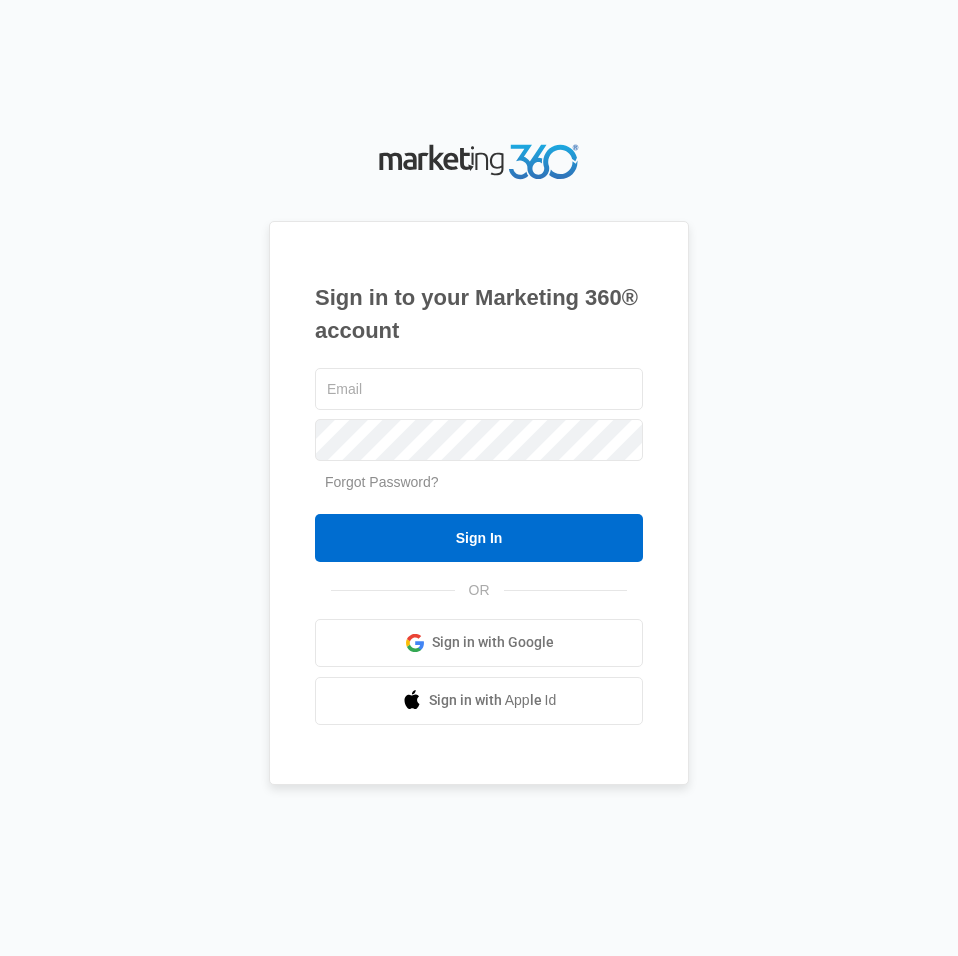 scroll, scrollTop: 0, scrollLeft: 0, axis: both 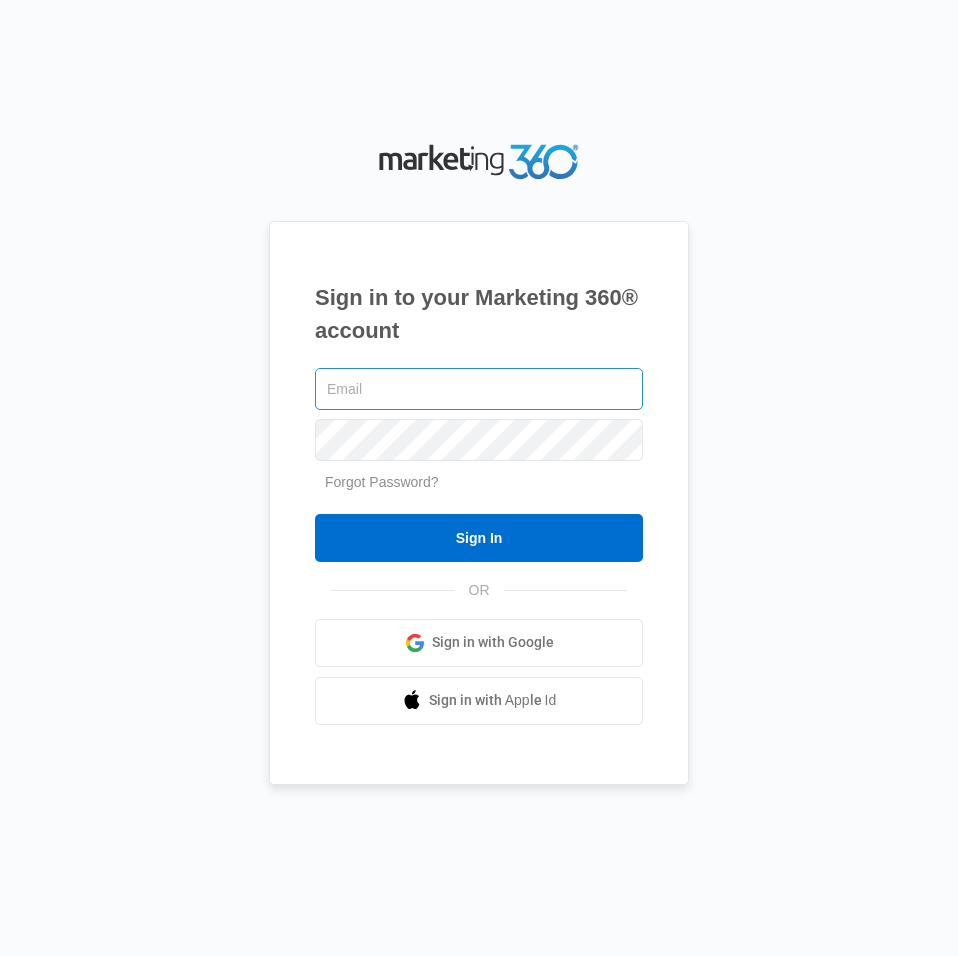 click at bounding box center [479, 389] 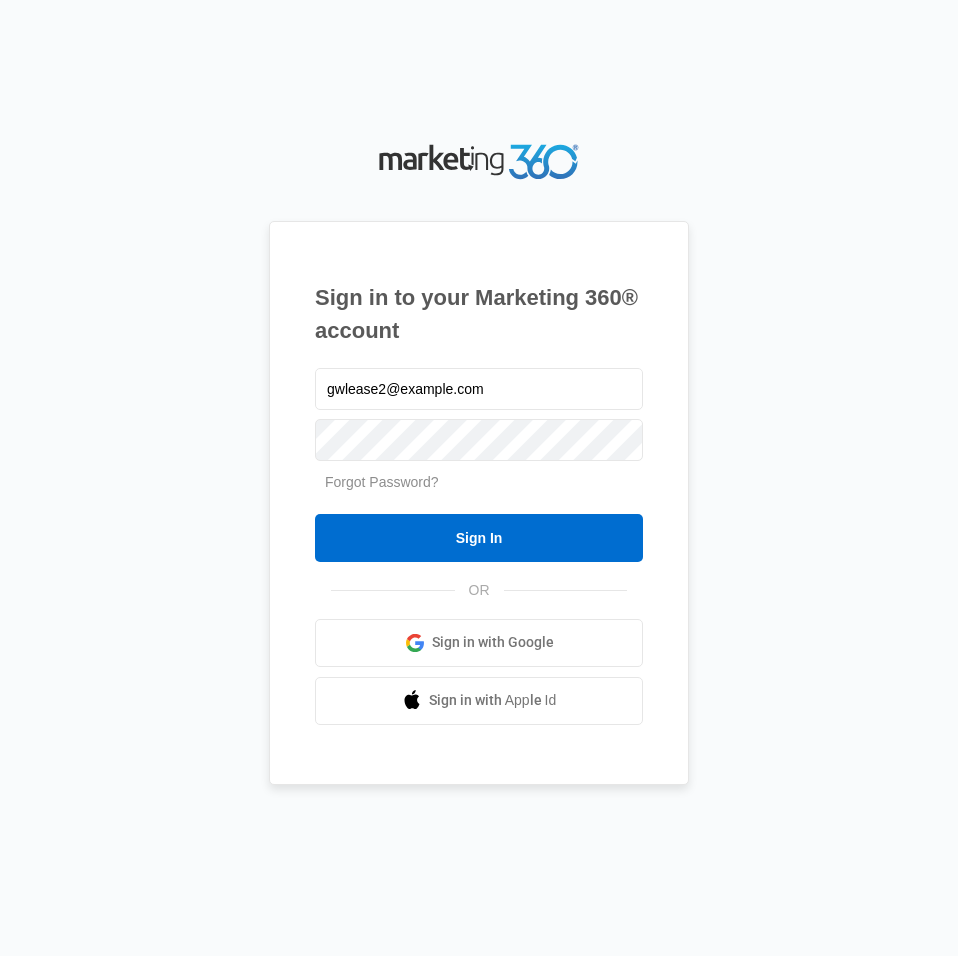 type on "[EMAIL]" 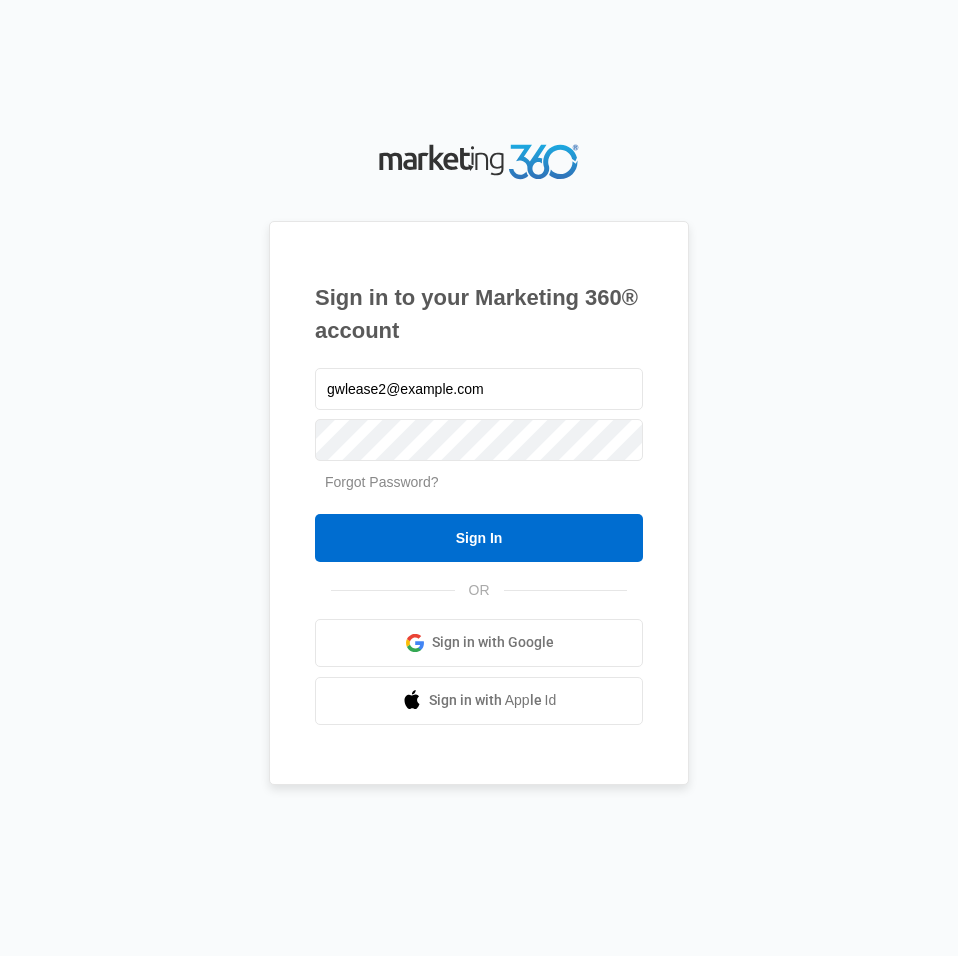 click on "Forgot Password?" at bounding box center (382, 482) 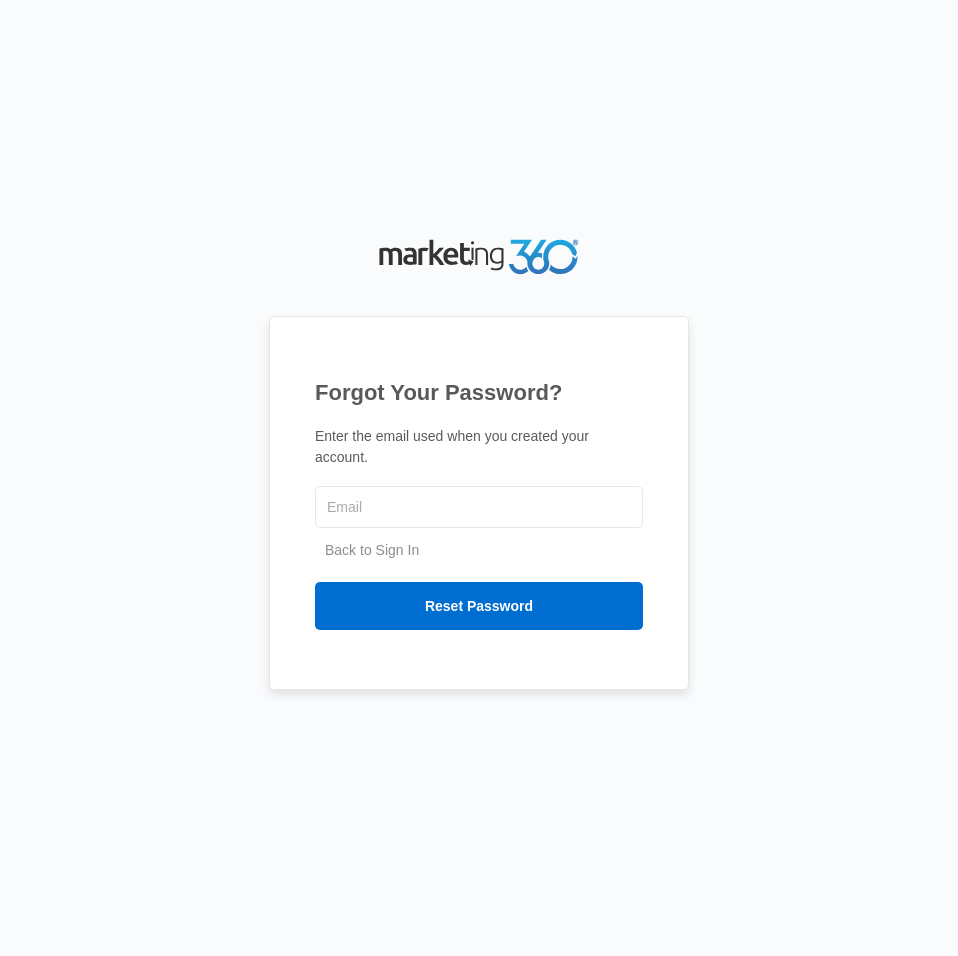 scroll, scrollTop: 0, scrollLeft: 0, axis: both 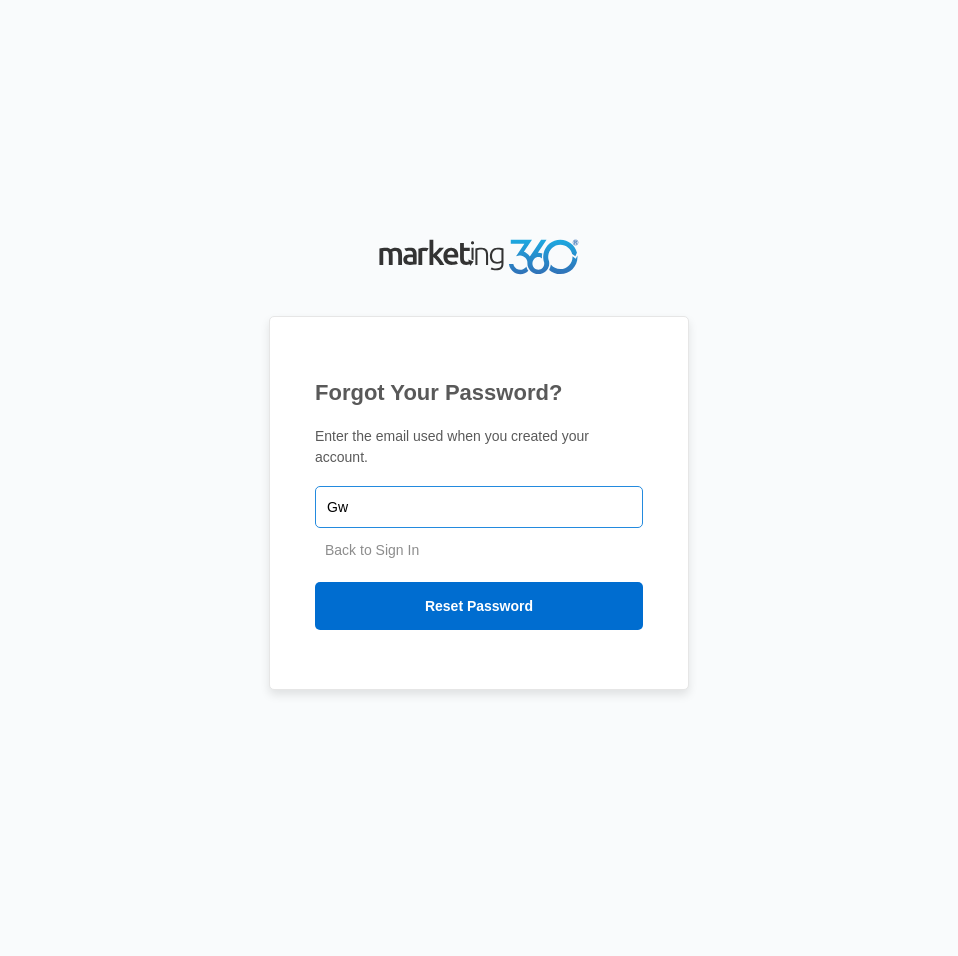 type on "gwlease2@example.com" 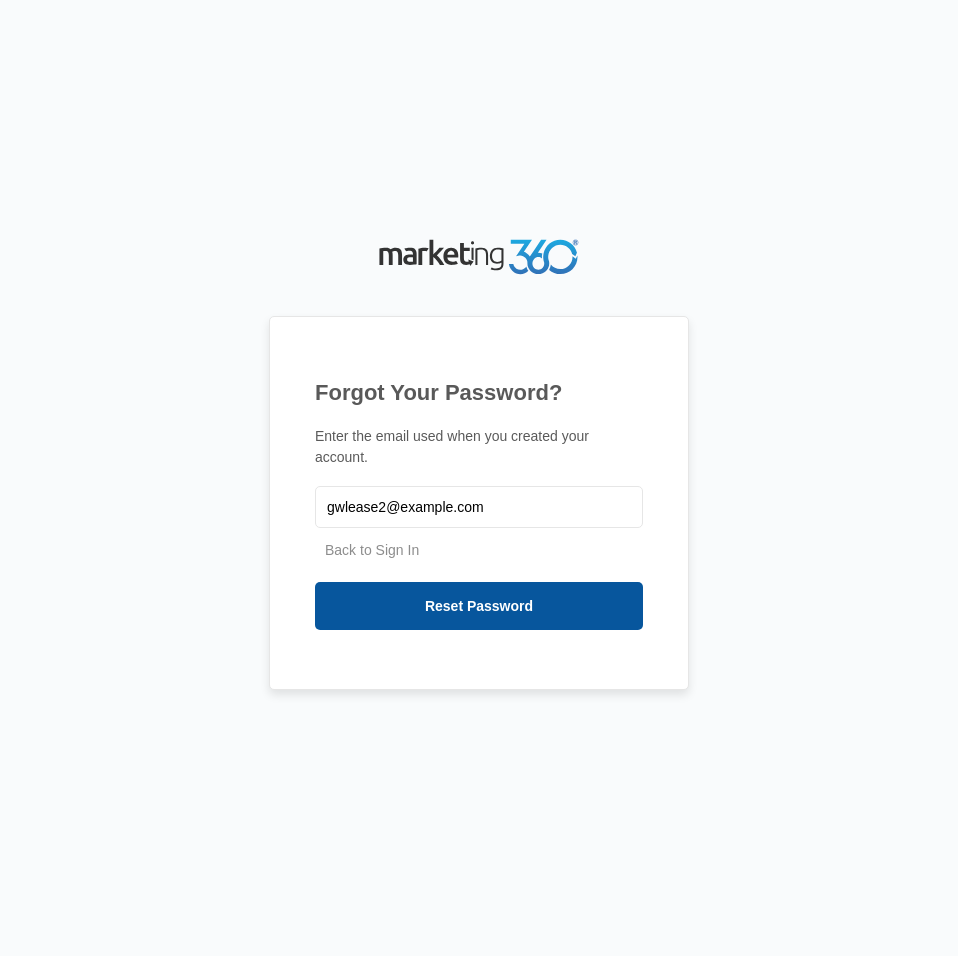 click on "Reset Password" at bounding box center [479, 606] 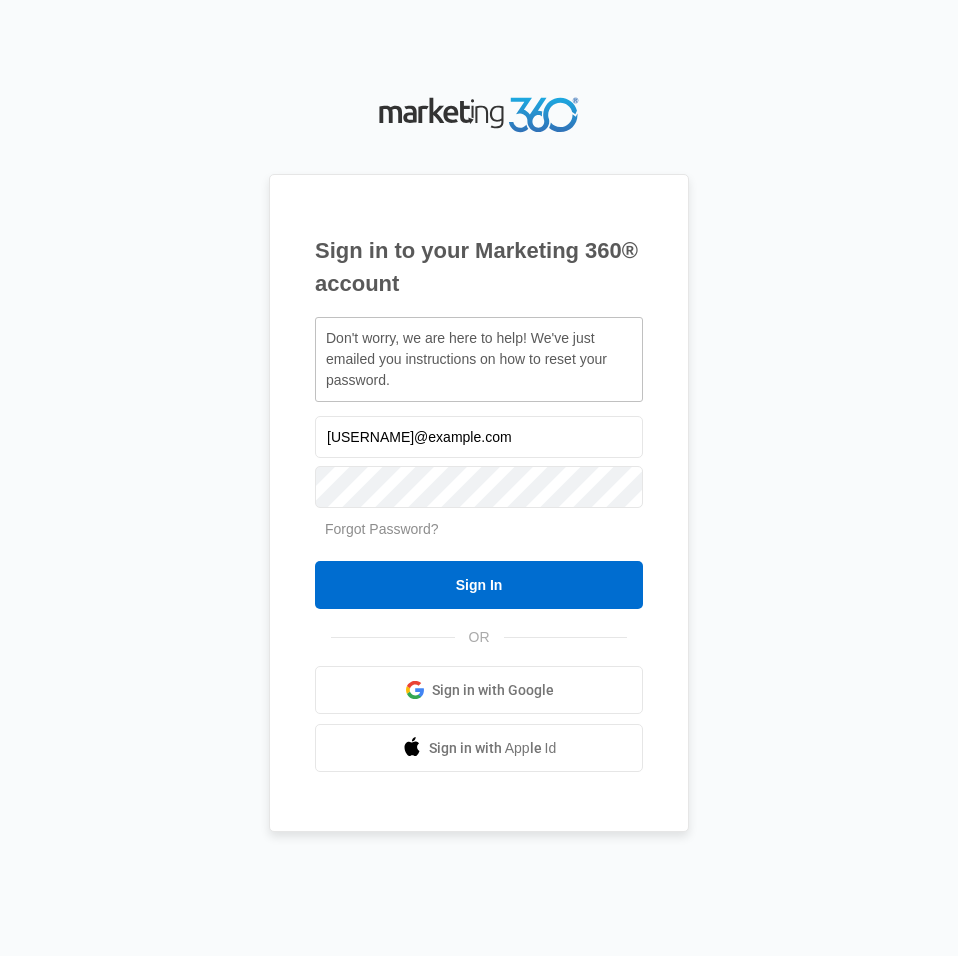 scroll, scrollTop: 0, scrollLeft: 0, axis: both 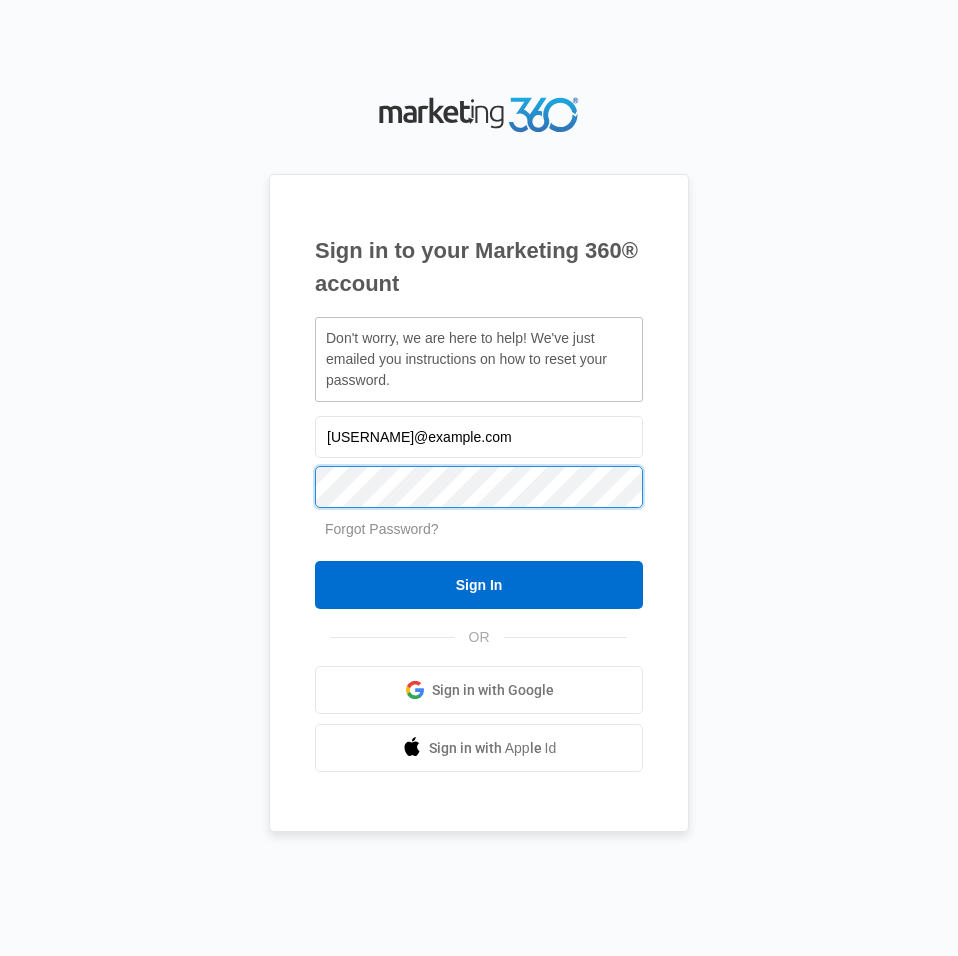 click on "Sign In" at bounding box center (479, 585) 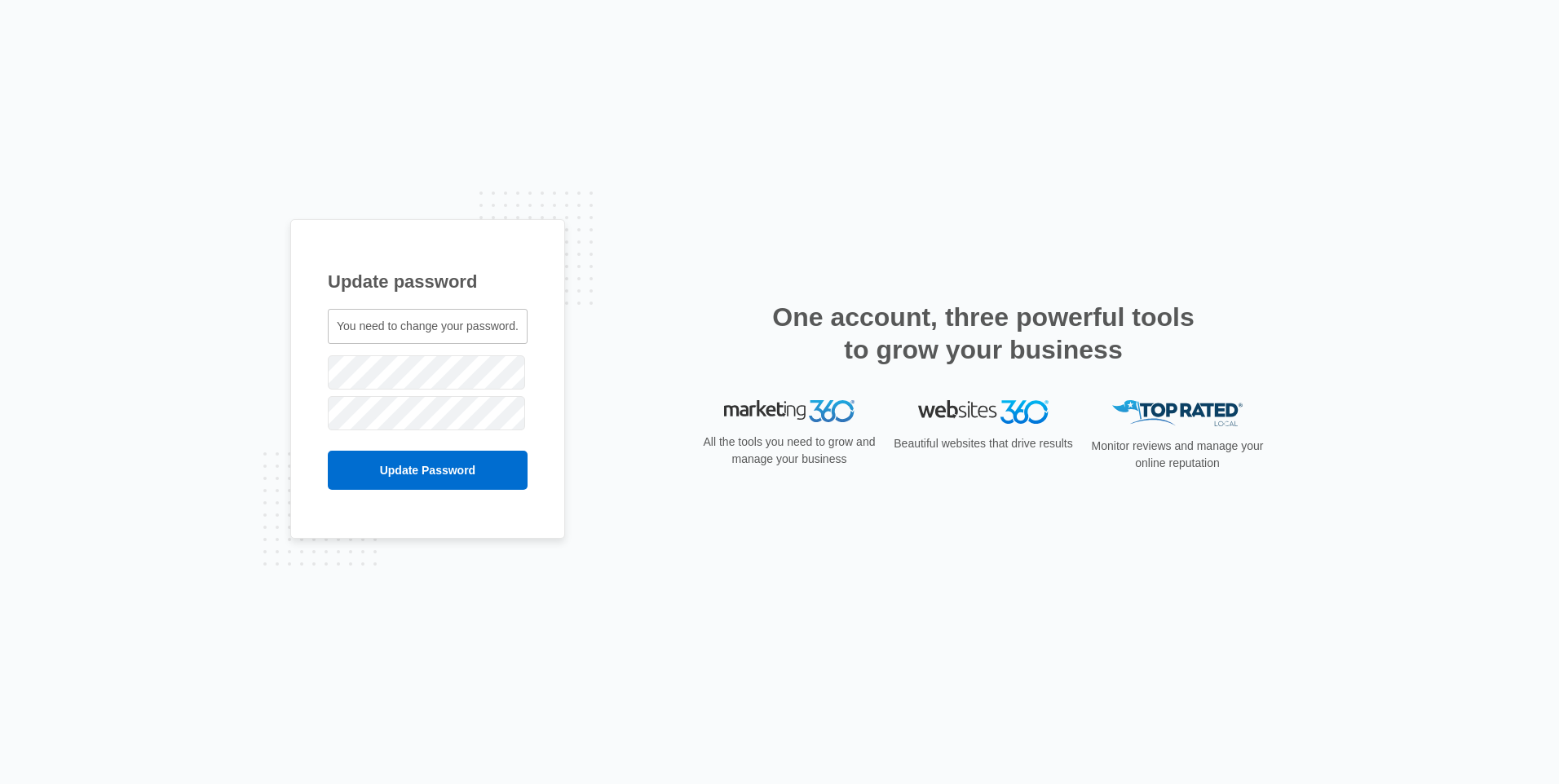 scroll, scrollTop: 0, scrollLeft: 0, axis: both 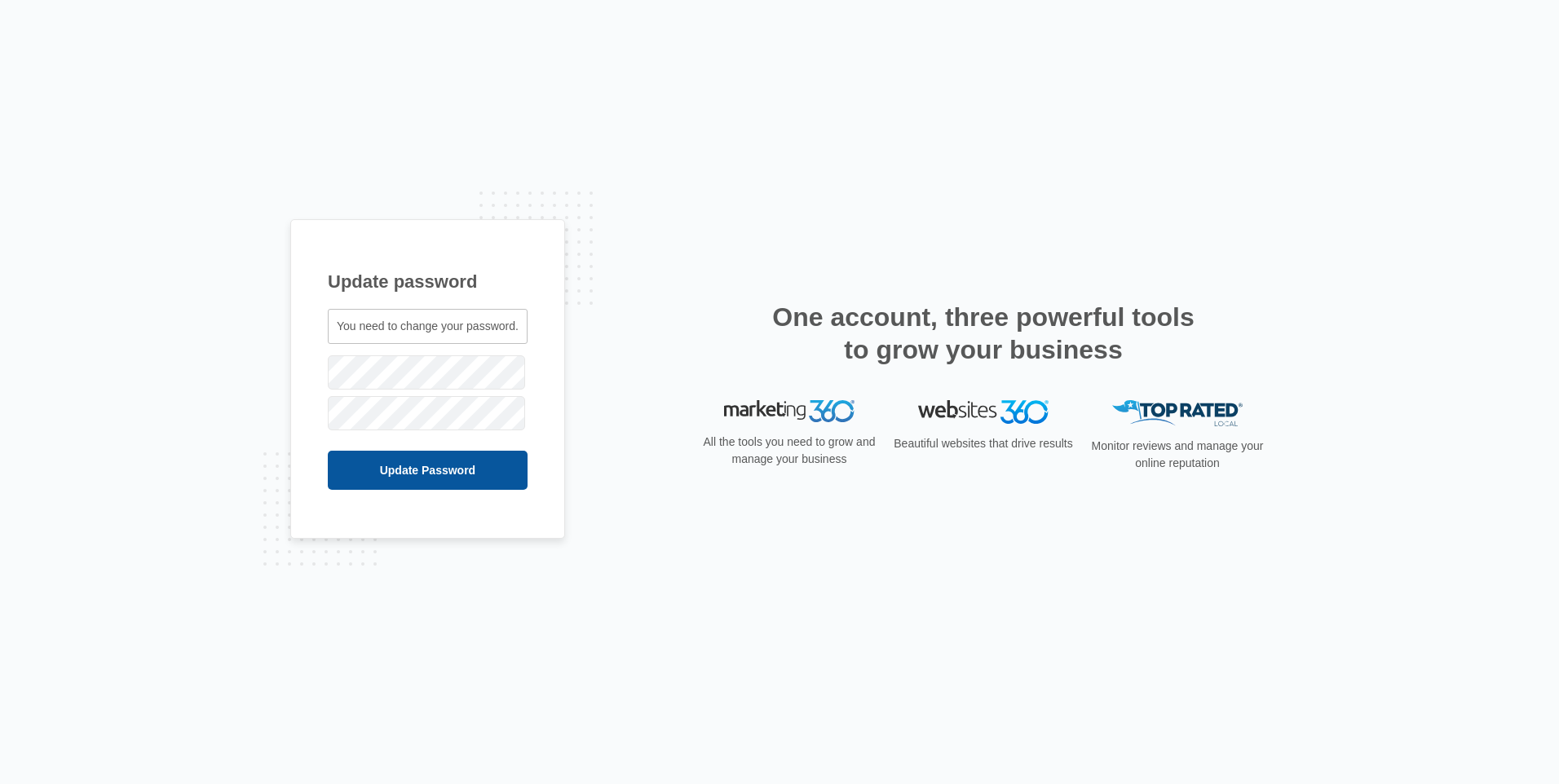 click on "Update Password" at bounding box center (427, 470) 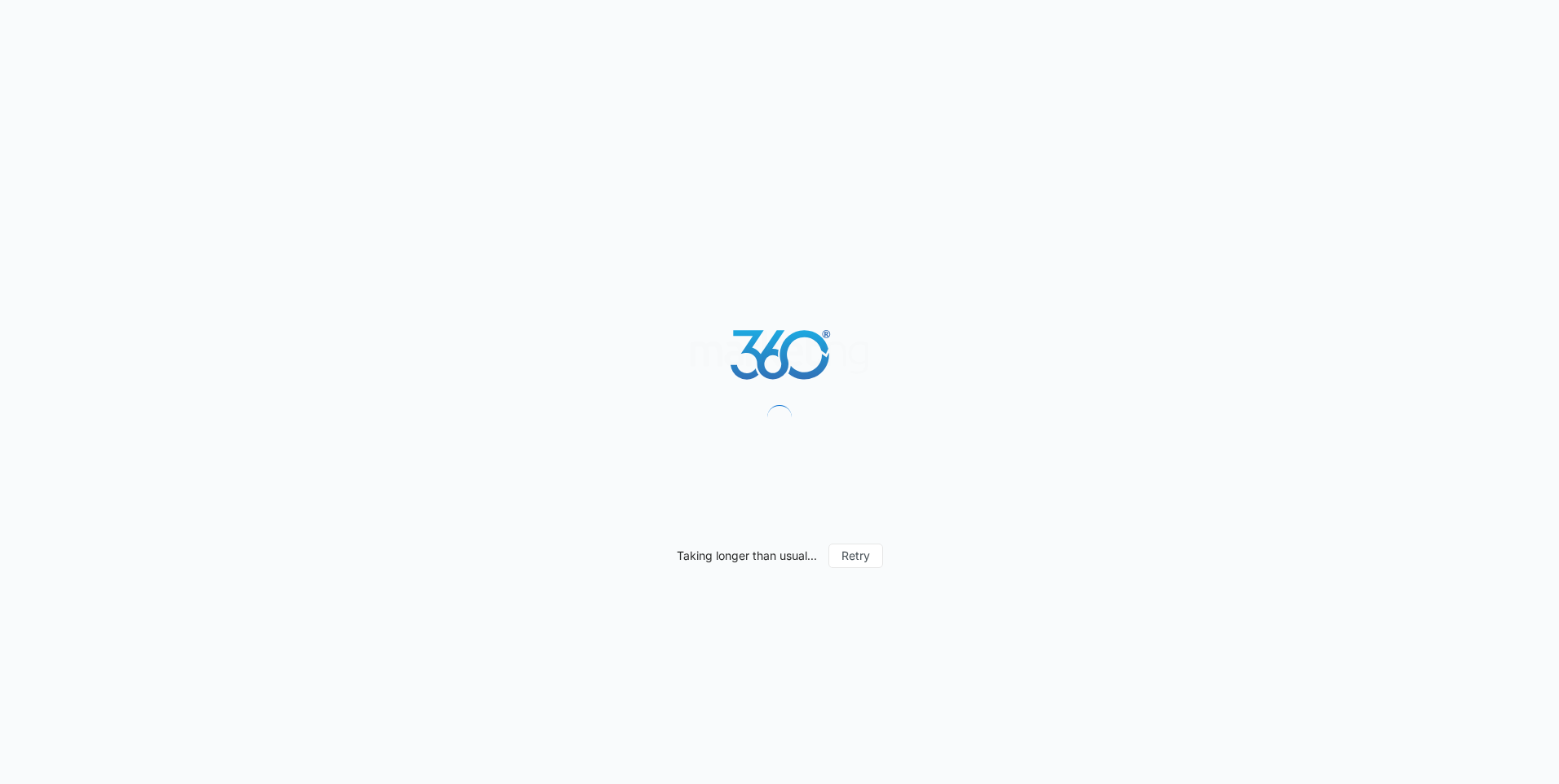 scroll, scrollTop: 0, scrollLeft: 0, axis: both 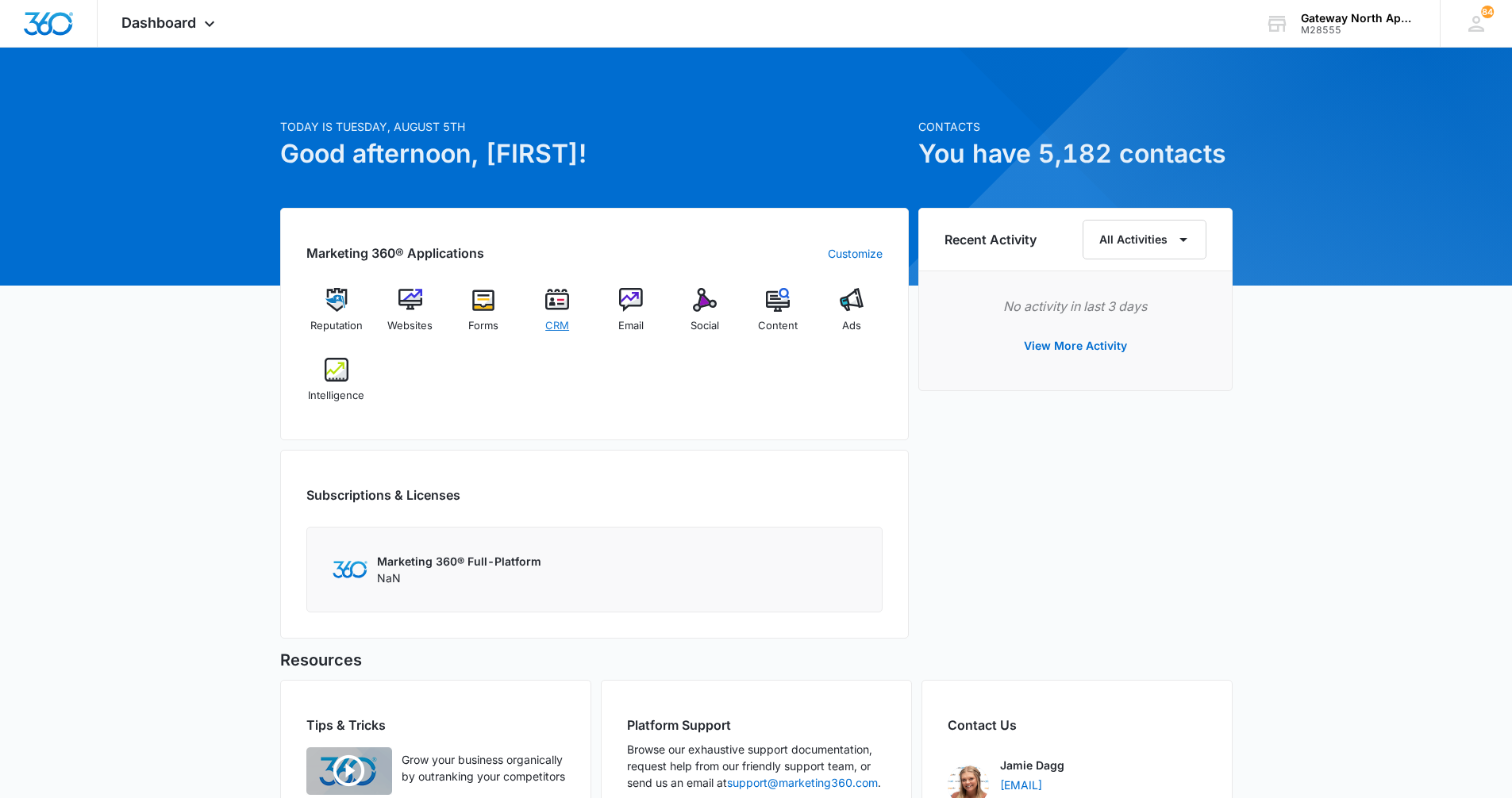click at bounding box center [557, 300] 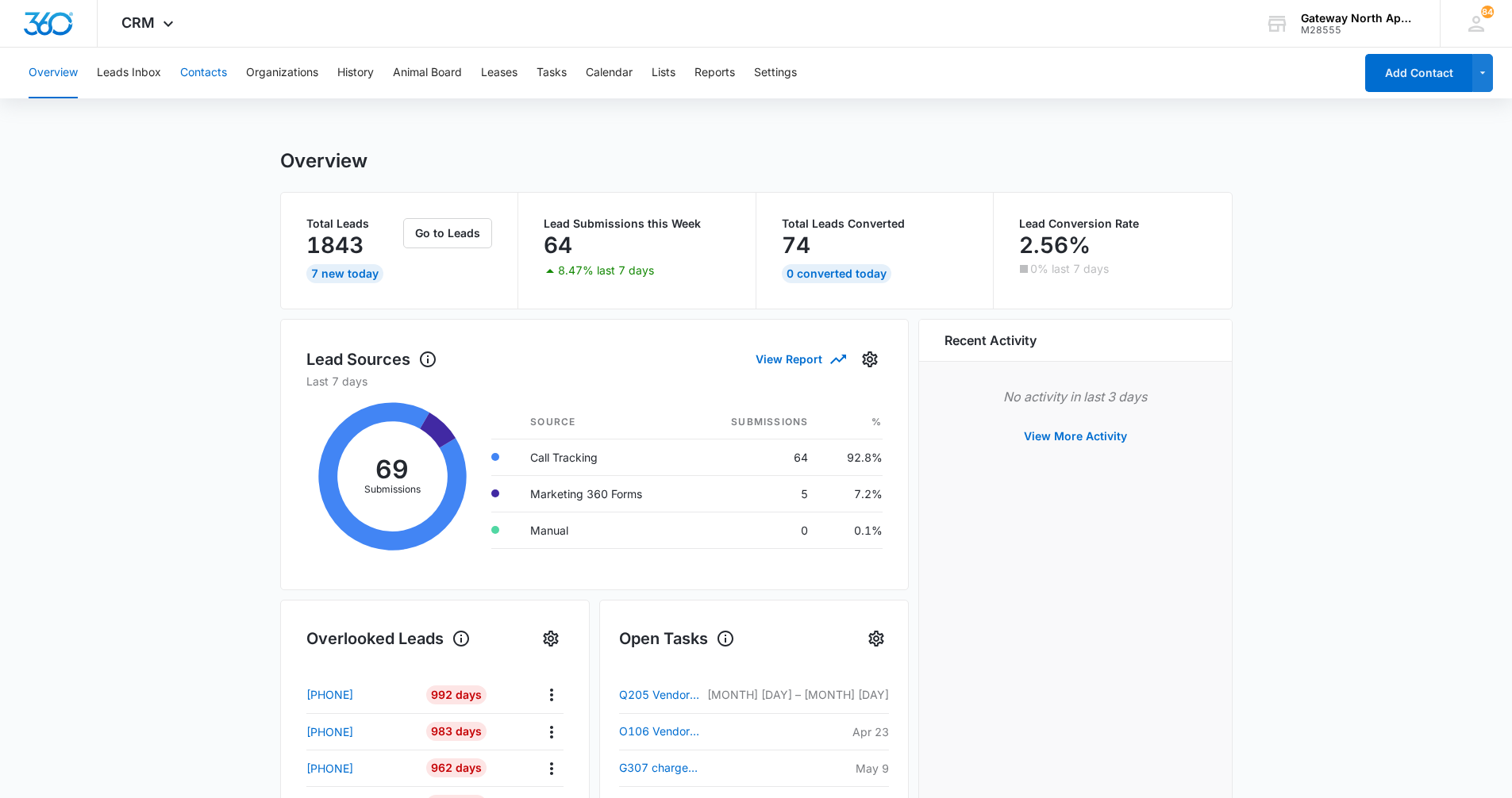 click on "Contacts" at bounding box center (203, 73) 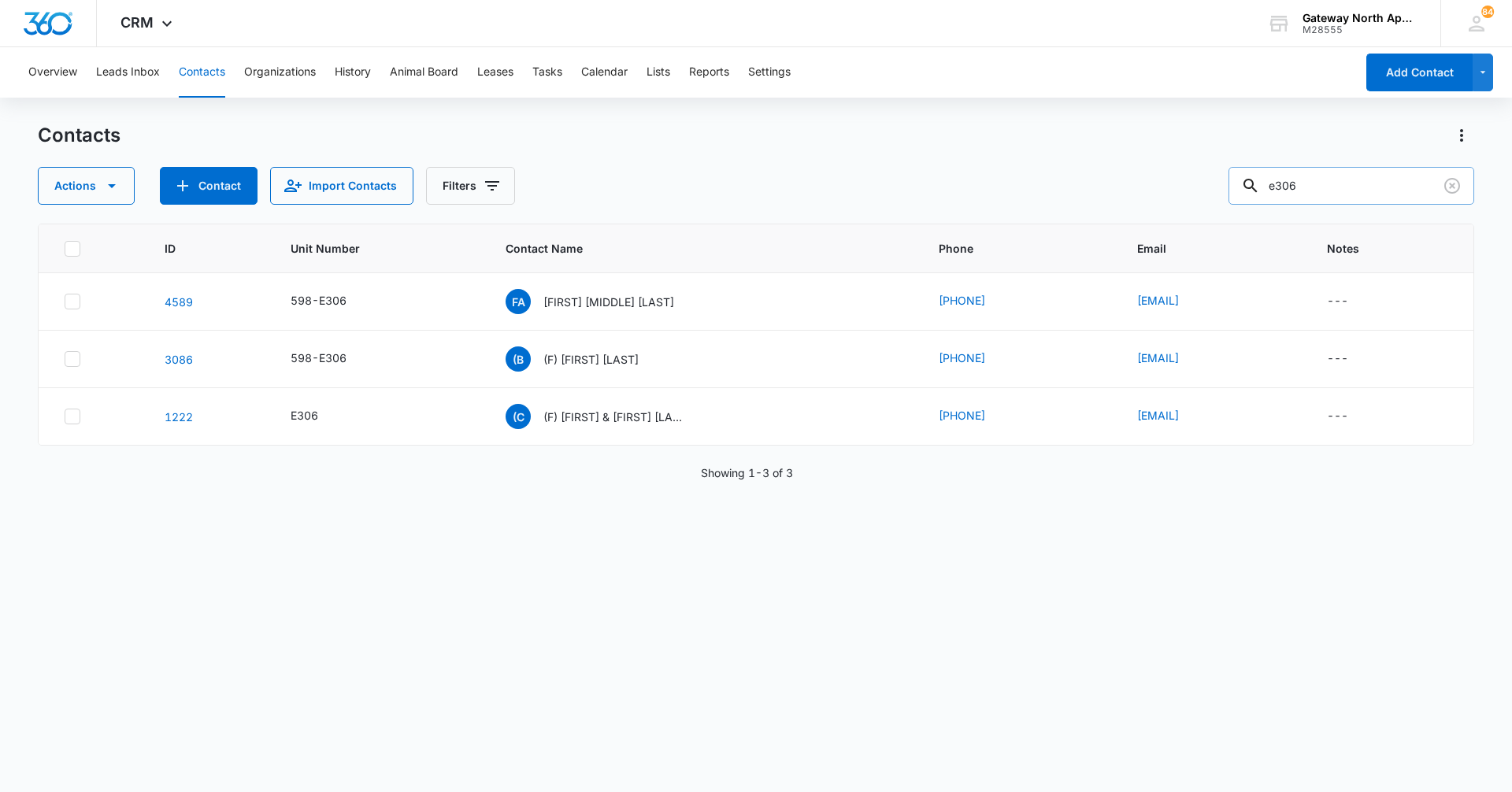 click on "e306" at bounding box center (1351, 186) 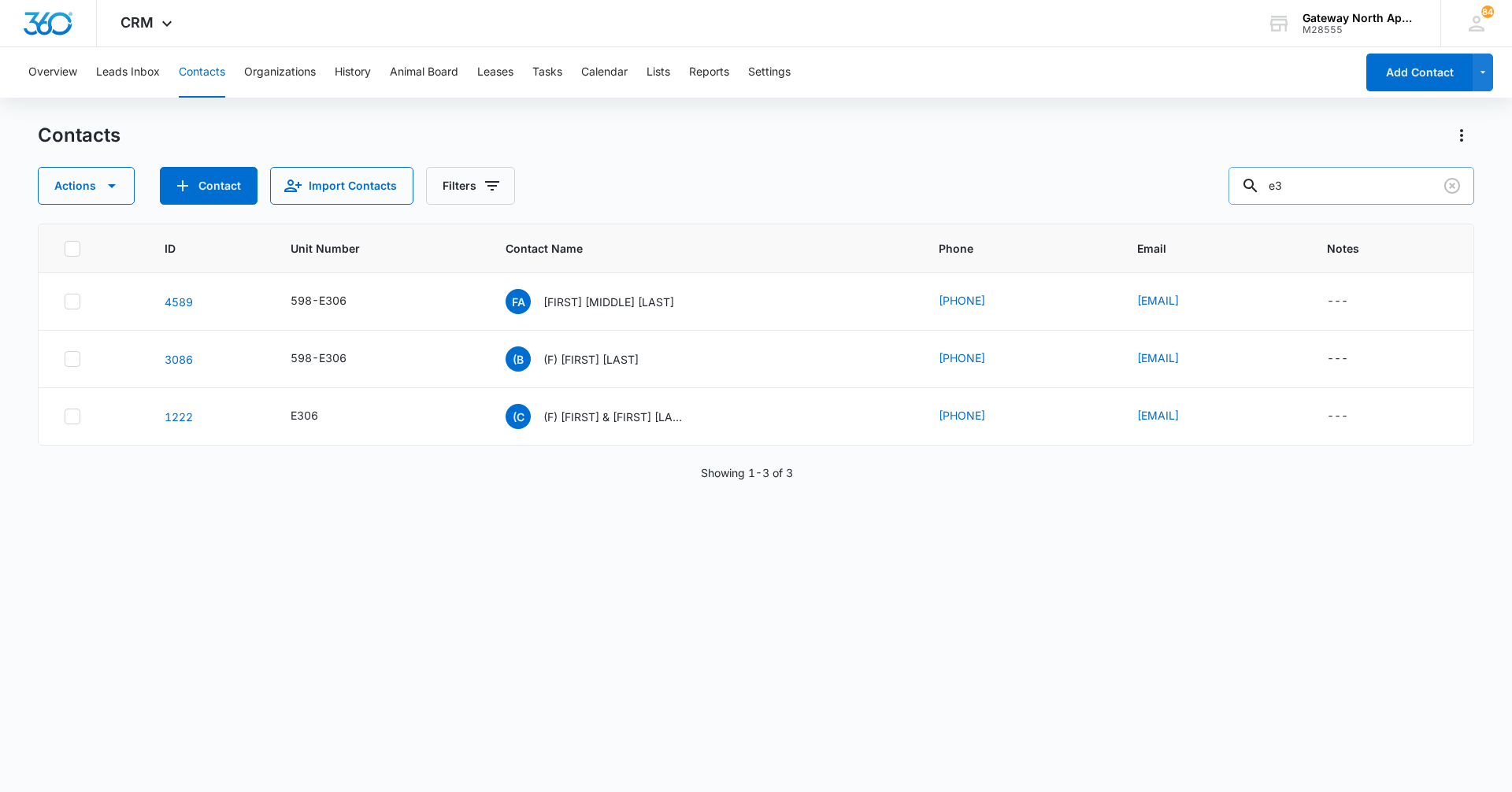 type on "e" 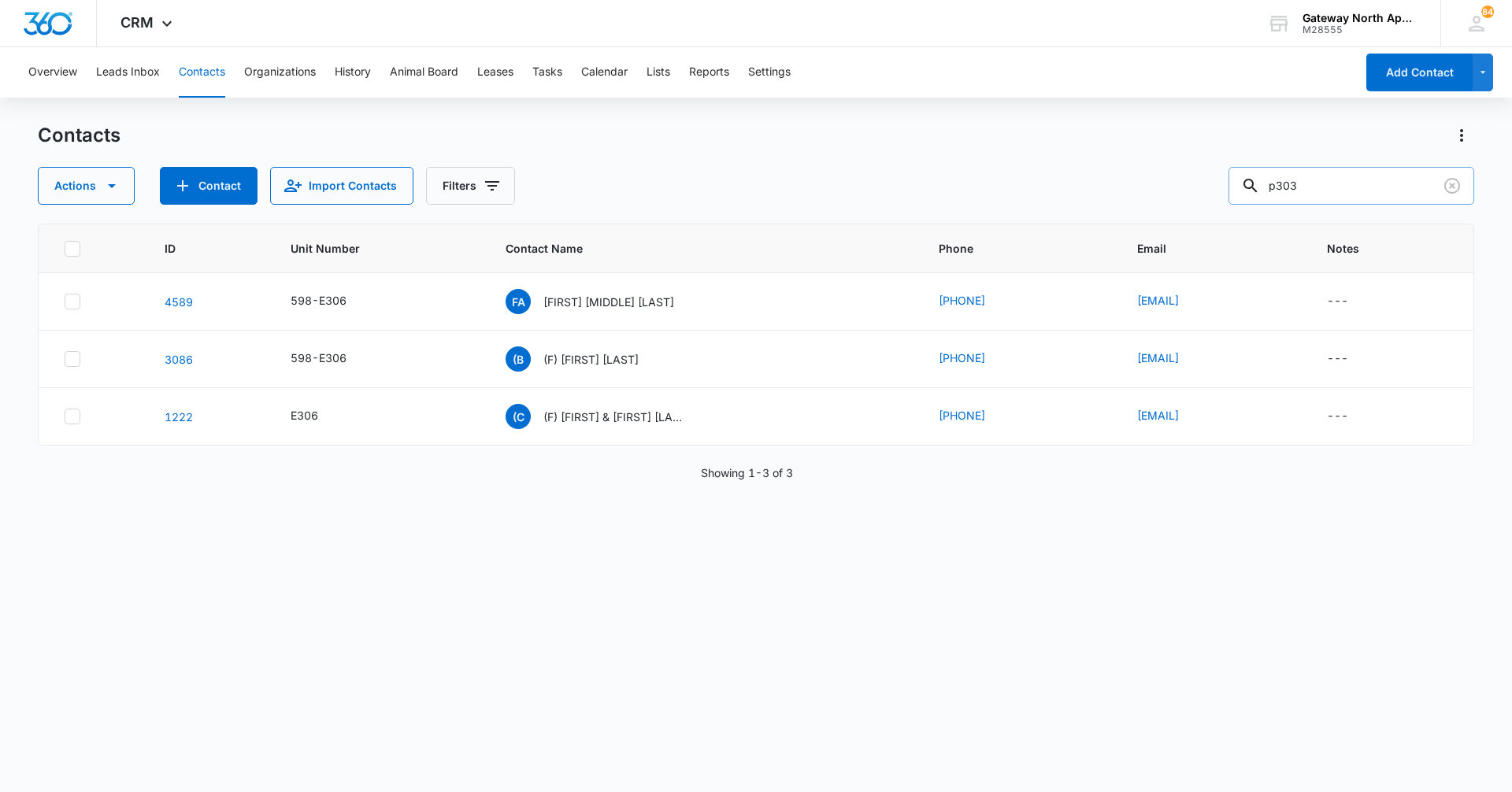 type on "p303" 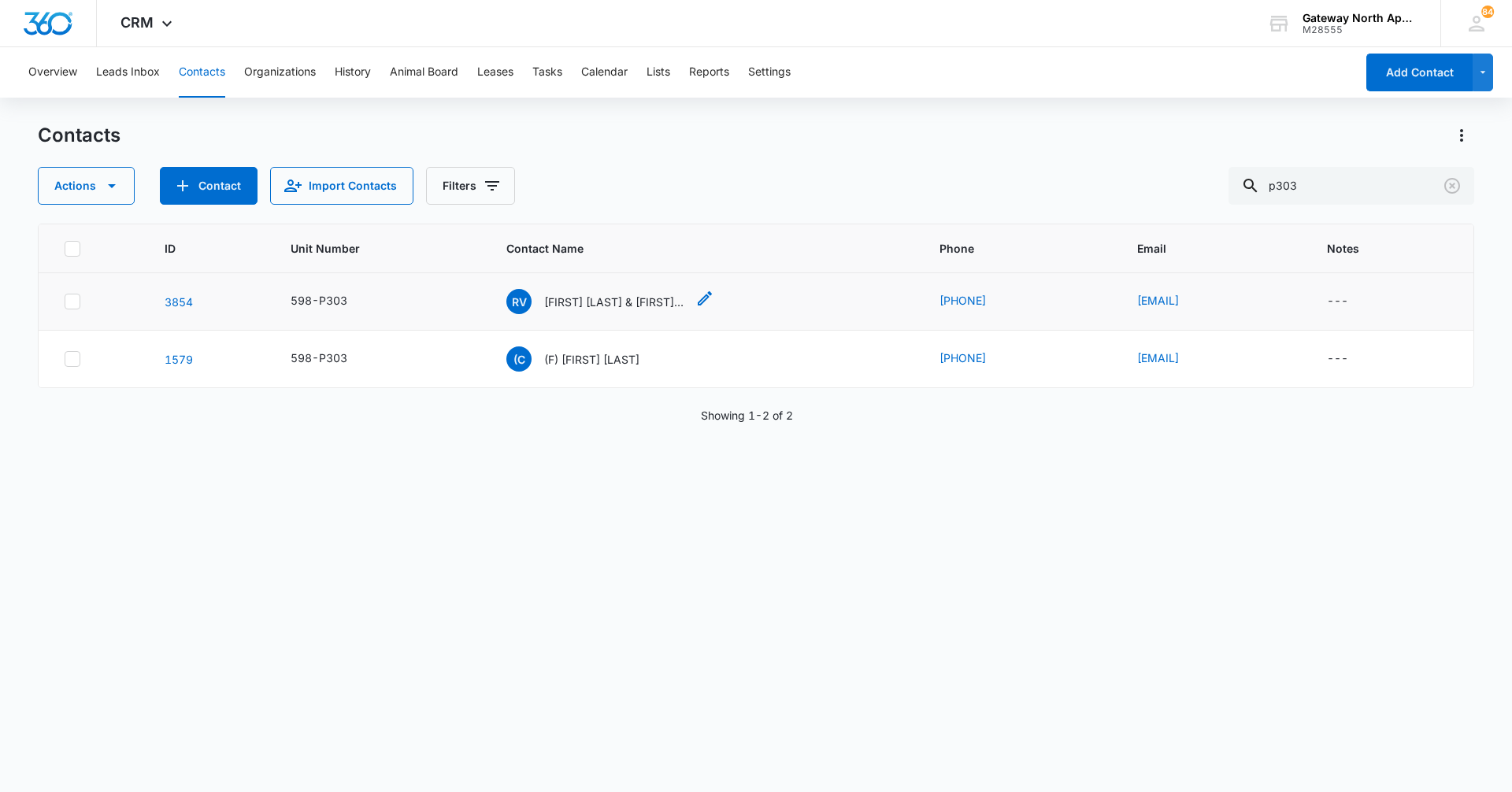 click on "RV" at bounding box center (519, 302) 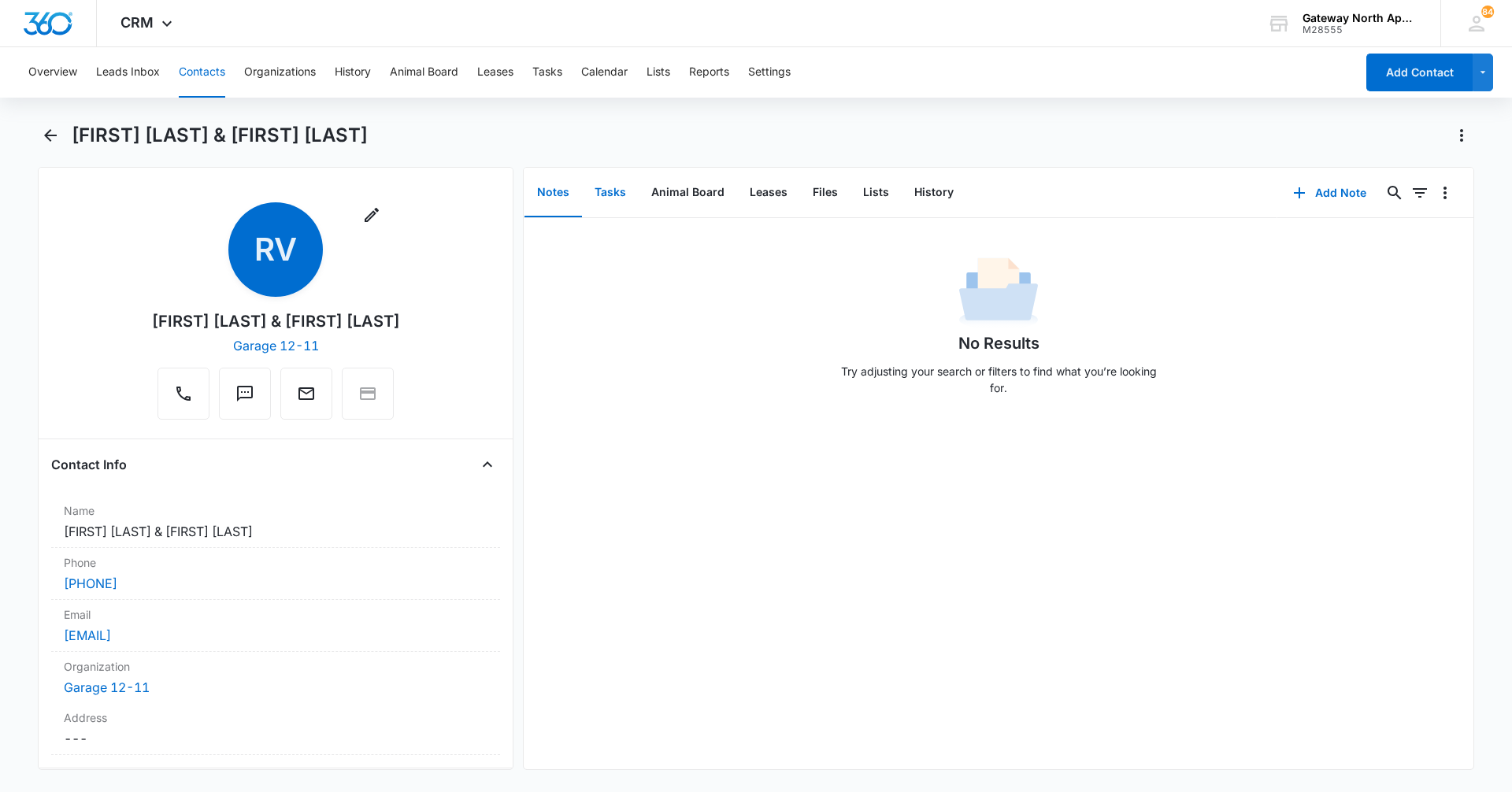 click on "Tasks" at bounding box center [610, 193] 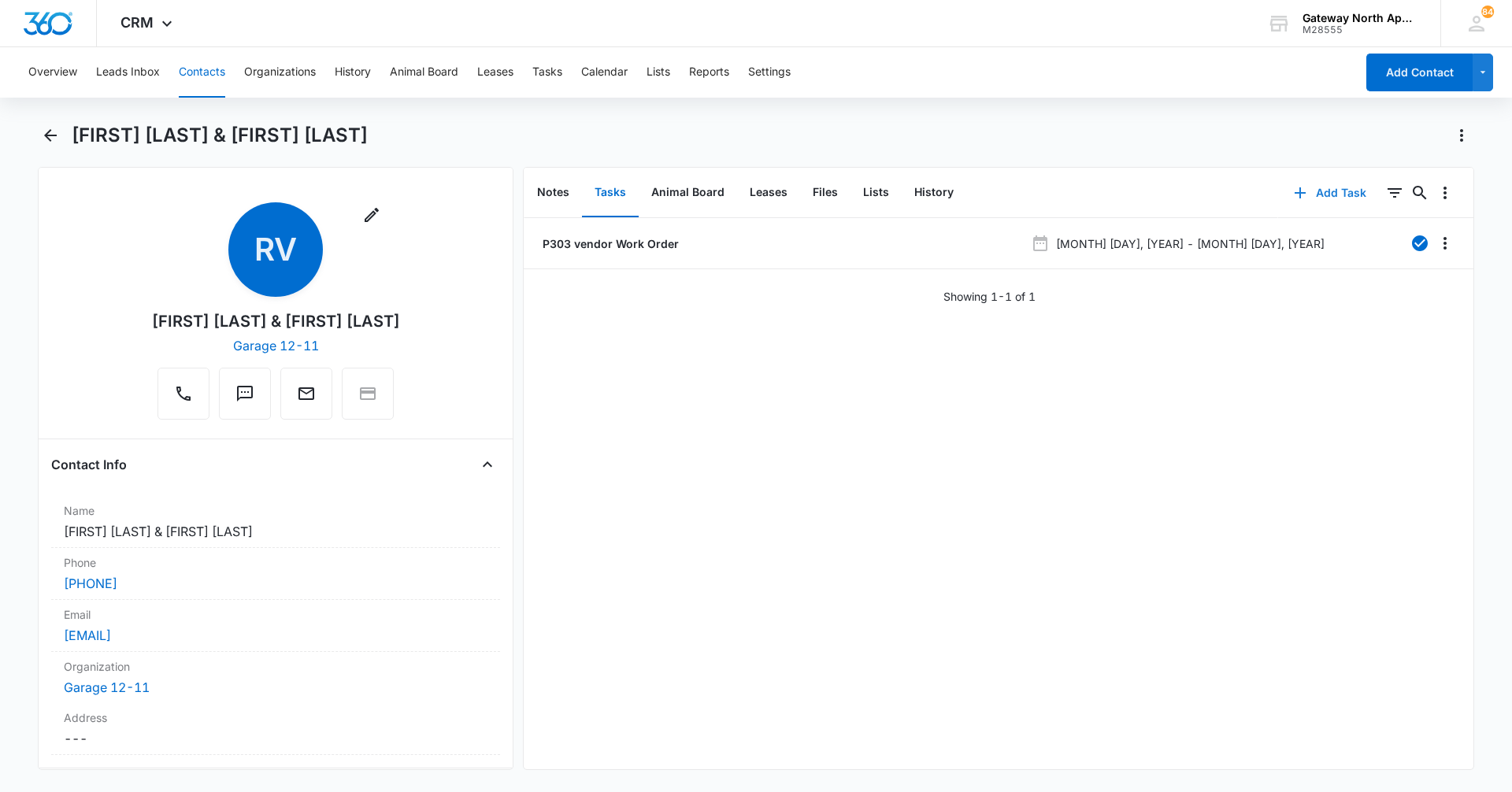 click on "Add Task" at bounding box center [1330, 193] 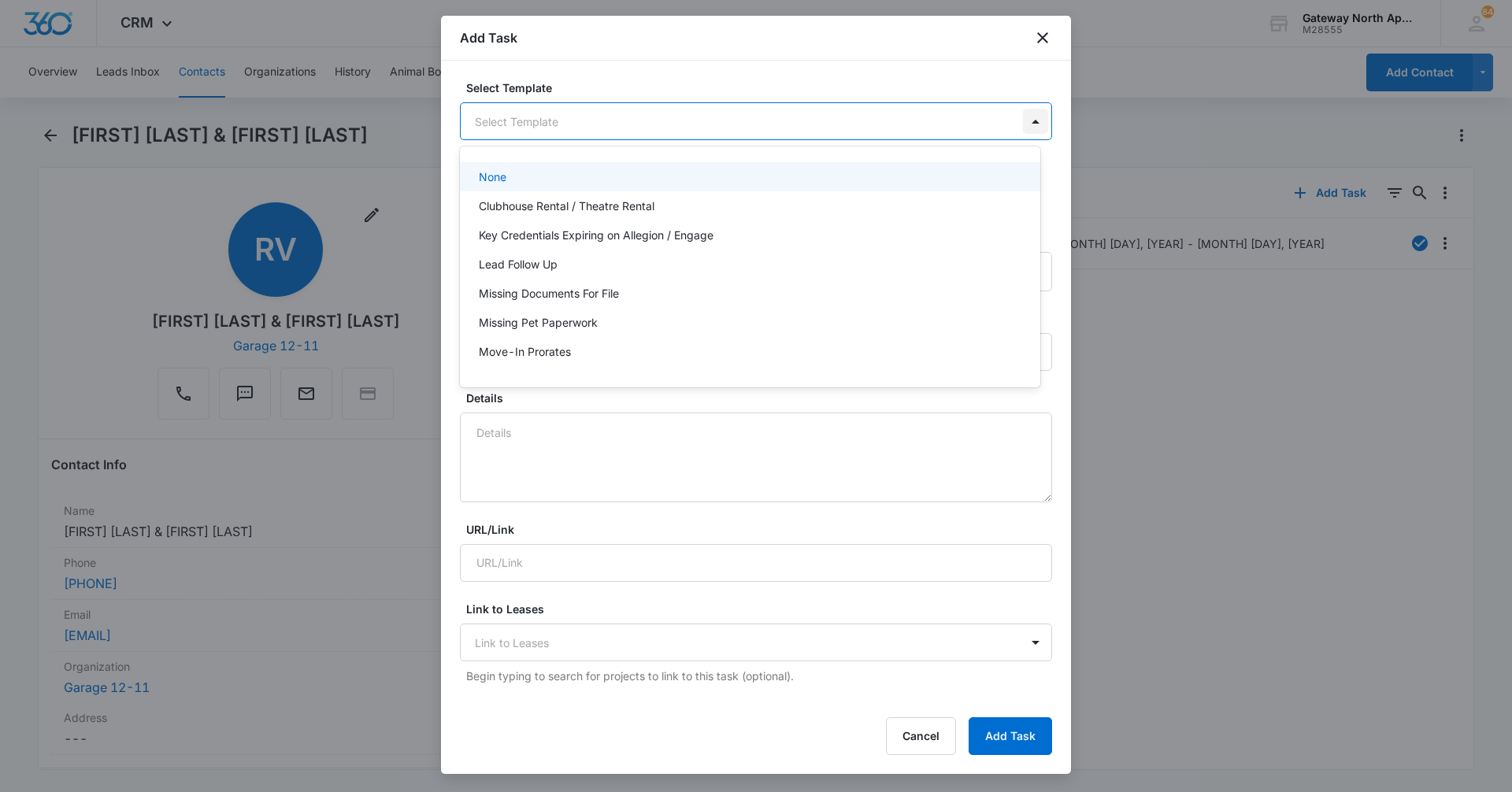 click on "CRM Apps Reputation Websites Forms CRM Email Social Content Ads Intelligence Files Brand Settings Gateway North Apartments M28555 Your Accounts View All 84 KP [FIRST] [LAST] My Profile 84 Notifications Support Logout Terms & Conditions   •   Privacy Policy Overview Leads Inbox Contacts Organizations History Animal Board Leases Tasks Calendar Lists Reports Settings Add Contact [FIRST] [LAST] & [FIRST] [LAST] Remove RV [FIRST] [LAST] & [FIRST] [LAST] Garage 12-11 Contact Info Name Cancel Save Changes [FIRST] [LAST] & [FIRST] [LAST] Phone Cancel Save Changes [PHONE] Email Cancel Save Changes [EMAIL] Organization Cancel Save Changes Garage 12-11 Address Cancel Save Changes --- Details Source Cancel Save Changes Walk In / Tour Contact Type Cancel Save Changes Current Resident Contact Status Cancel Save Changes Current Resident Assigned To Cancel Save Changes --- Tags Cancel Save Changes --- Next Contact Date Cancel Save Changes --- Color Tag ID" at bounding box center [756, 396] 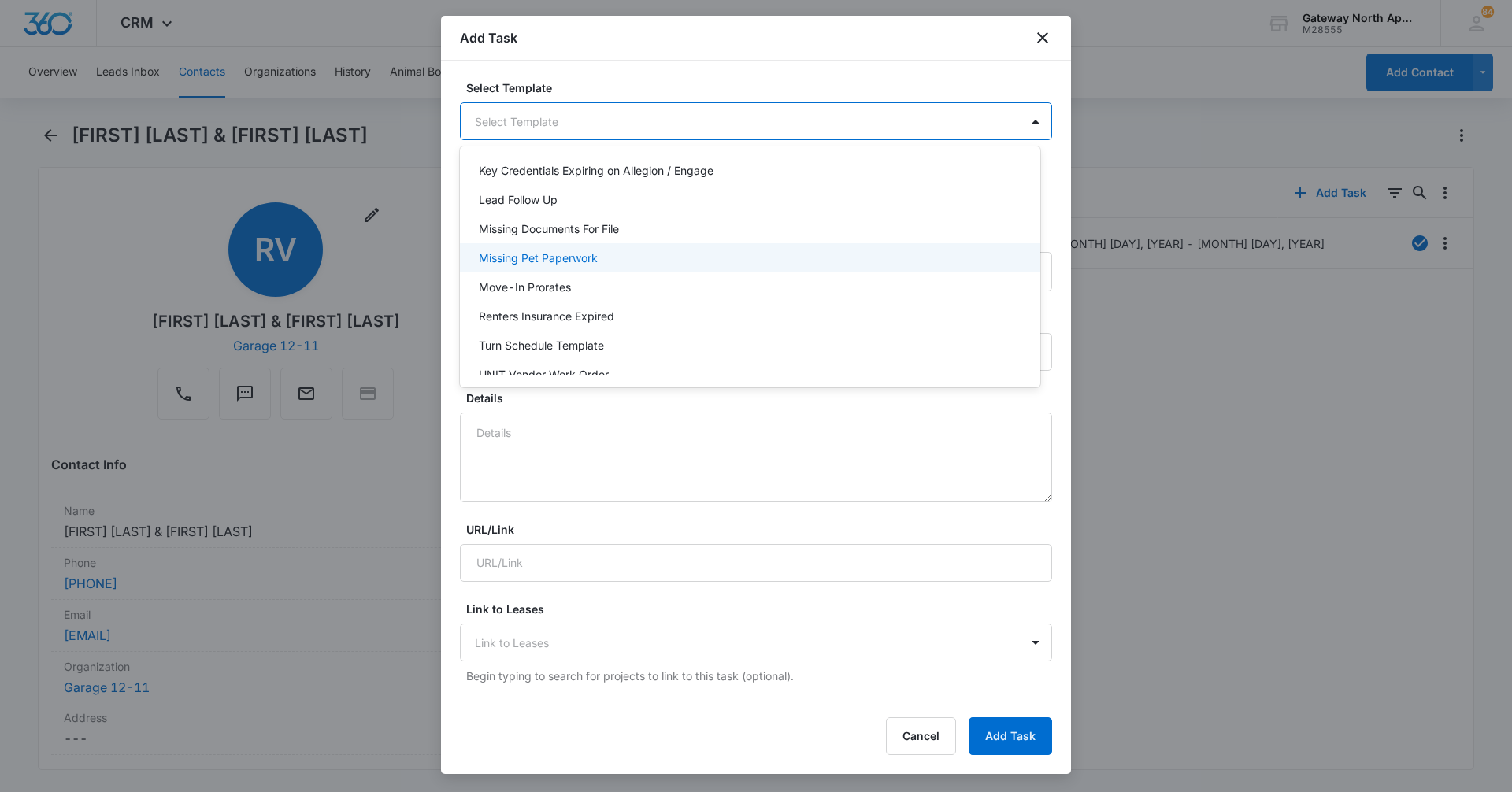 scroll, scrollTop: 140, scrollLeft: 0, axis: vertical 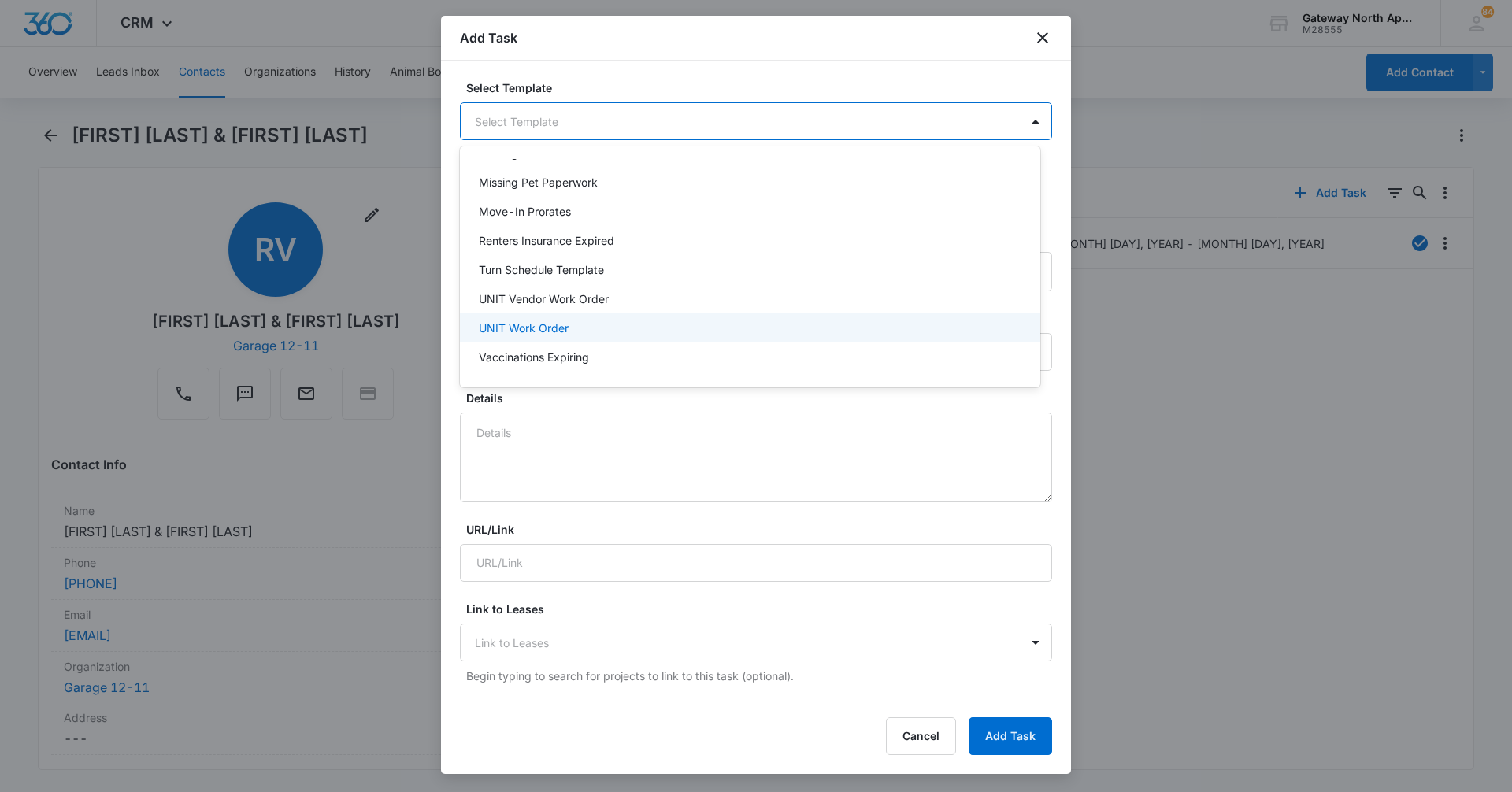 click on "UNIT Work Order" at bounding box center (750, 328) 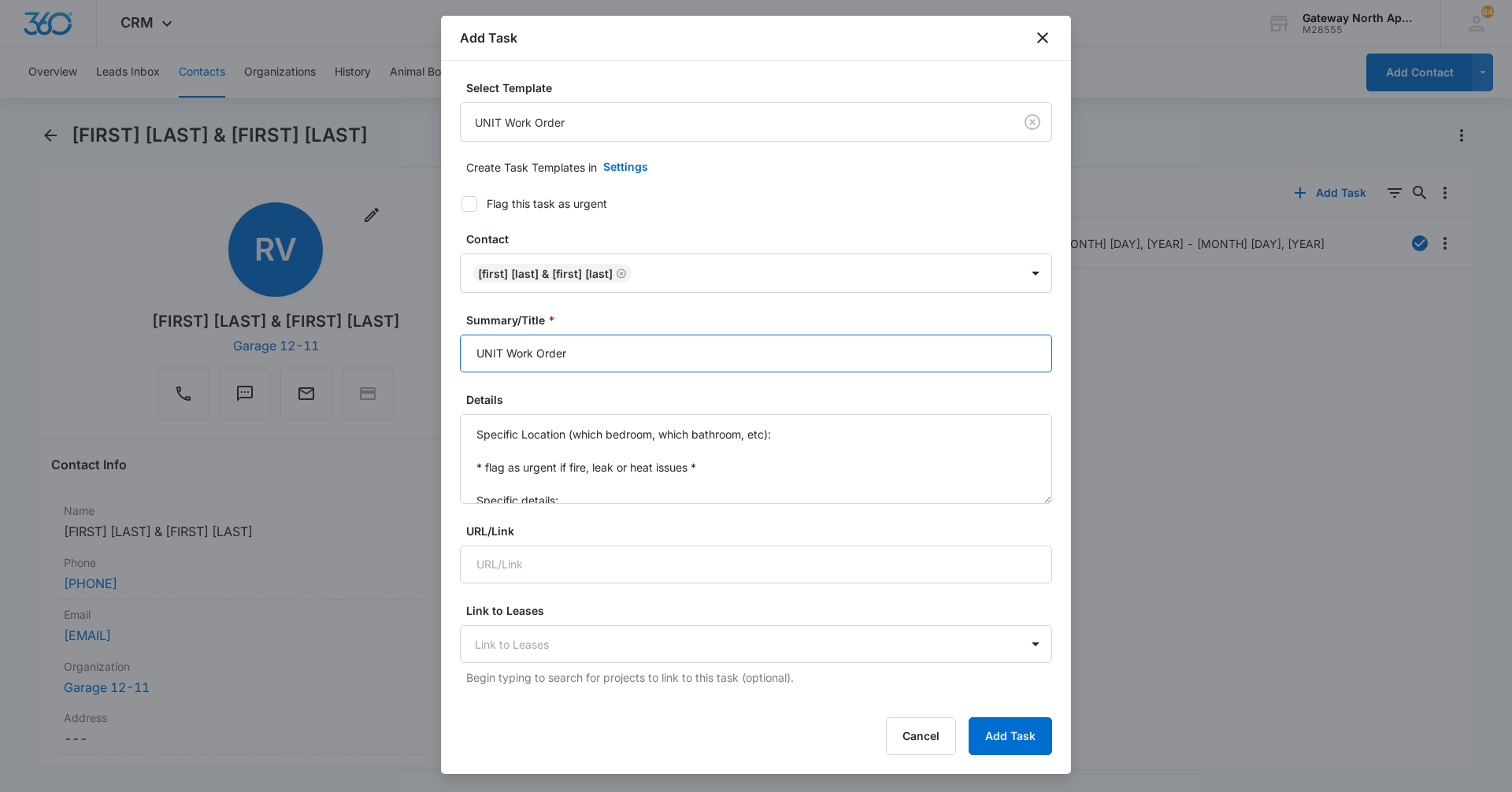 click on "UNIT Work Order" at bounding box center [756, 353] 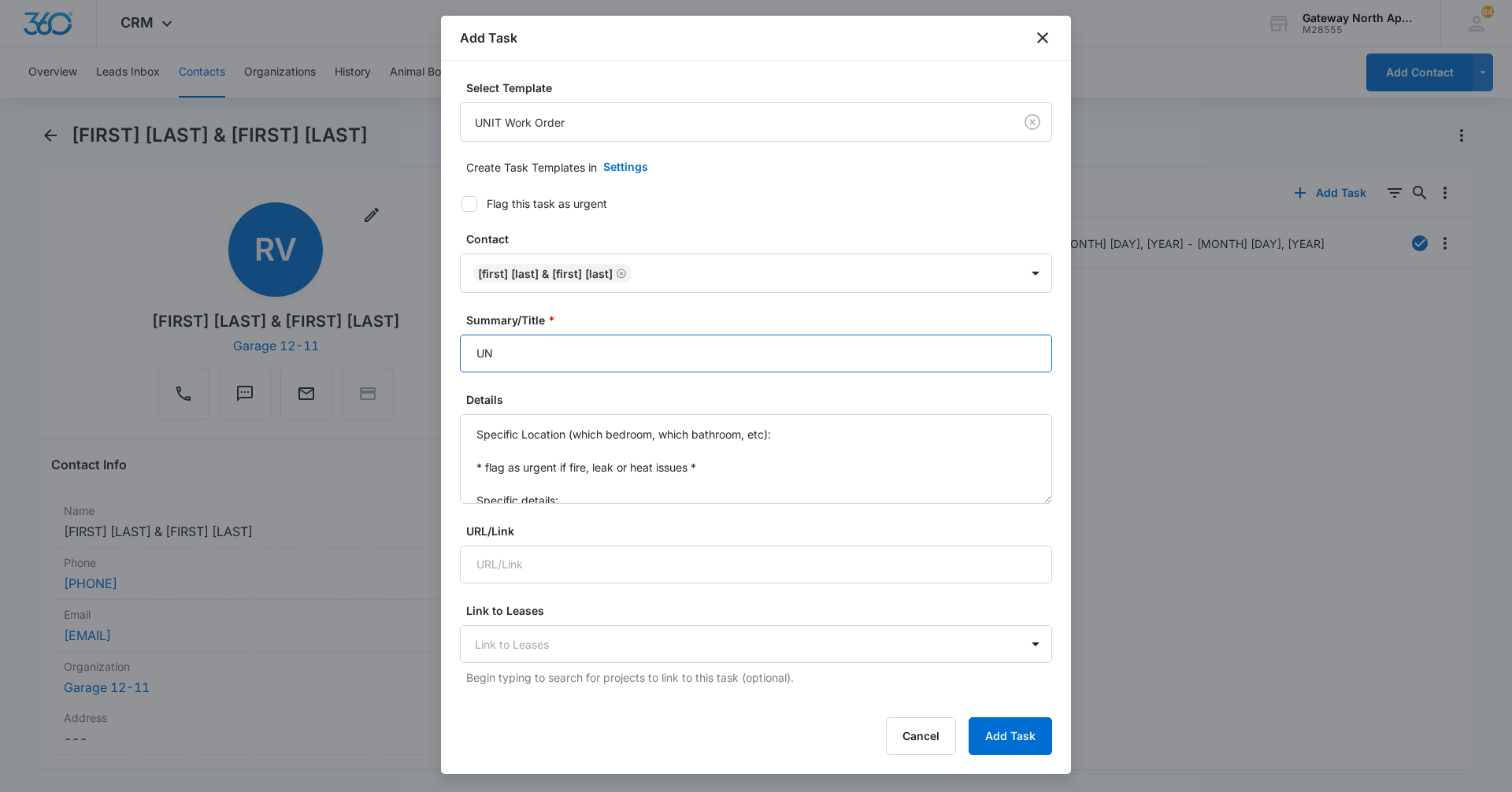 type on "U" 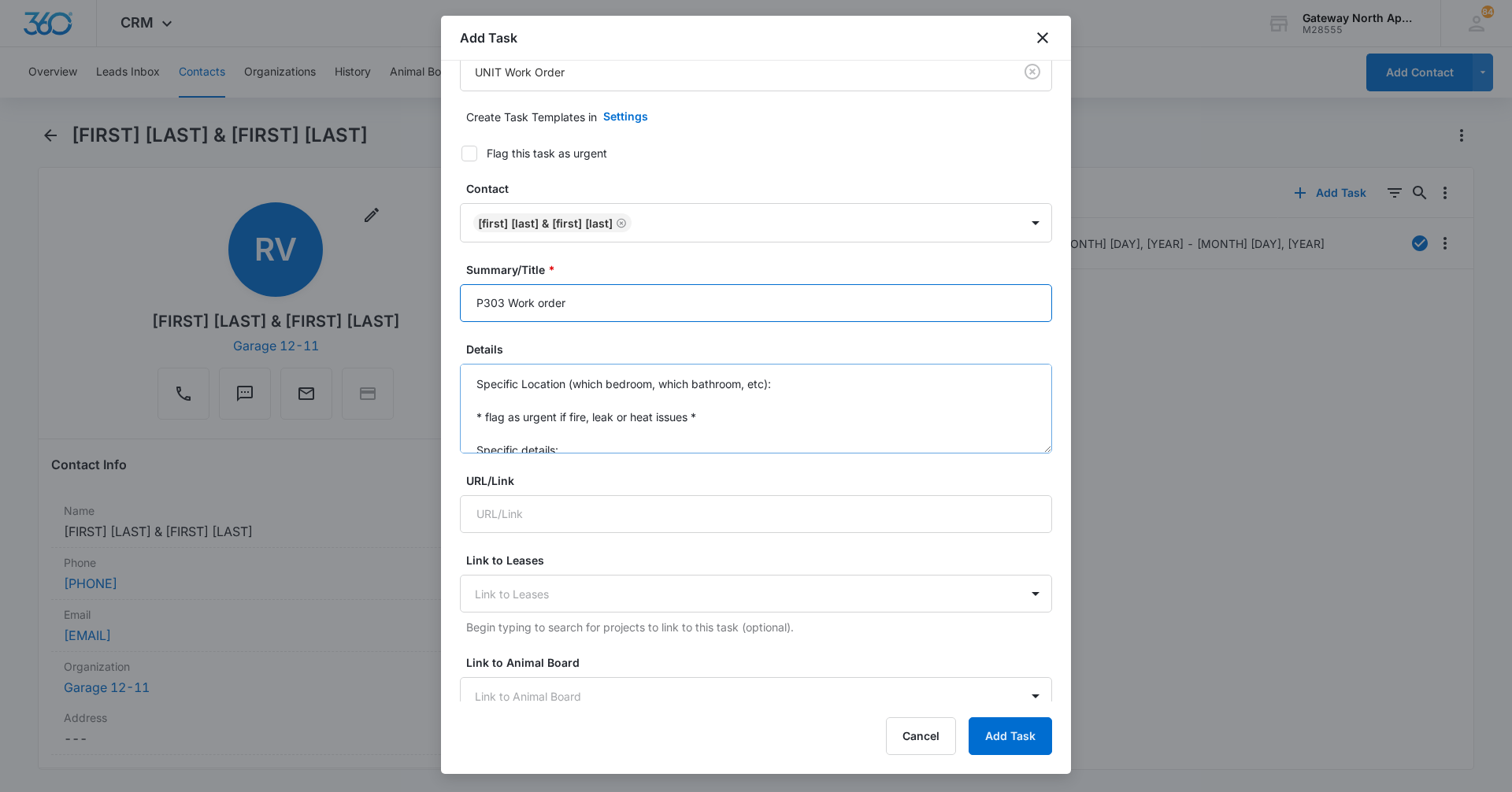 scroll, scrollTop: 79, scrollLeft: 0, axis: vertical 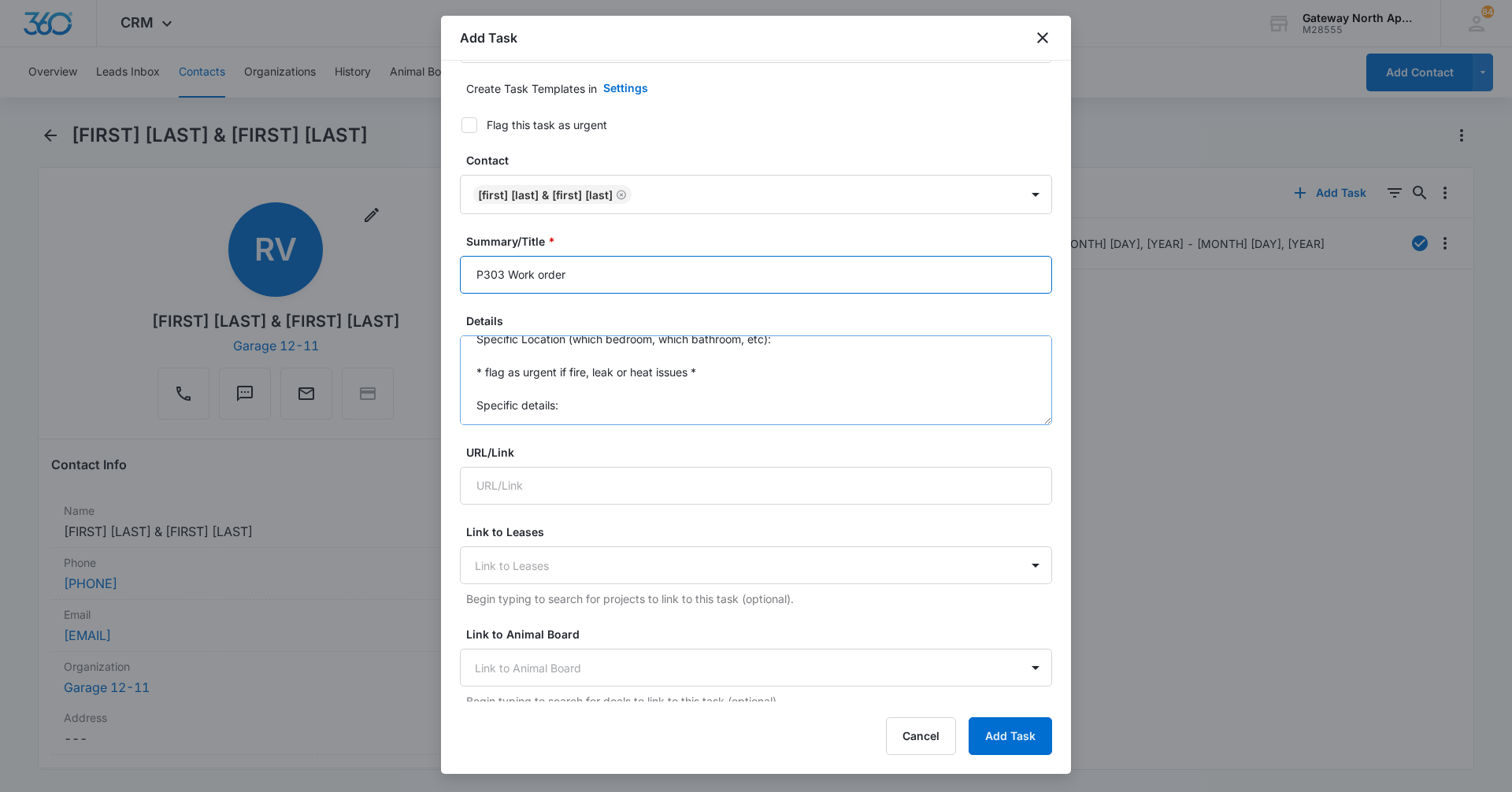 type on "P303 Work order" 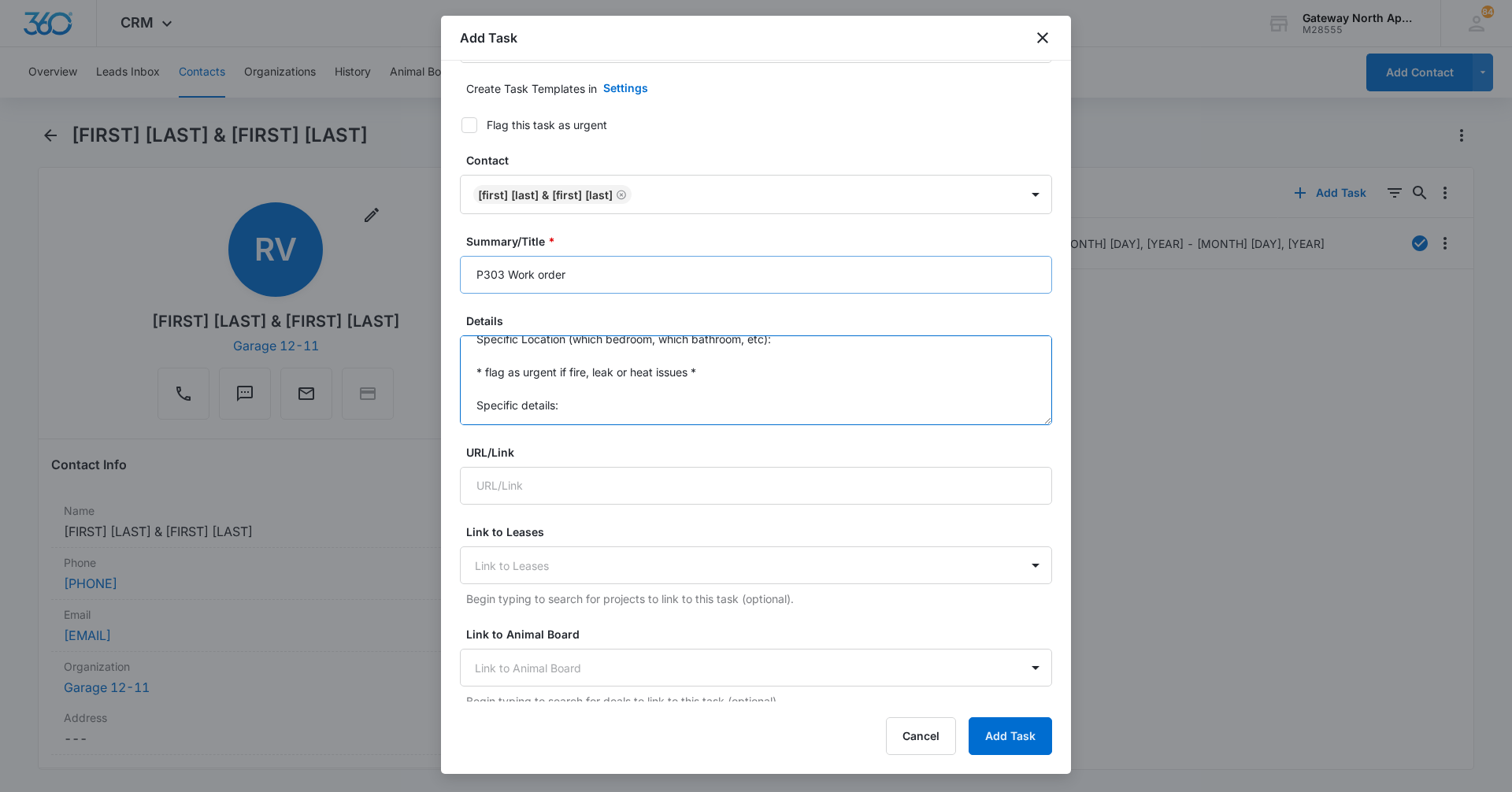 scroll, scrollTop: 0, scrollLeft: 0, axis: both 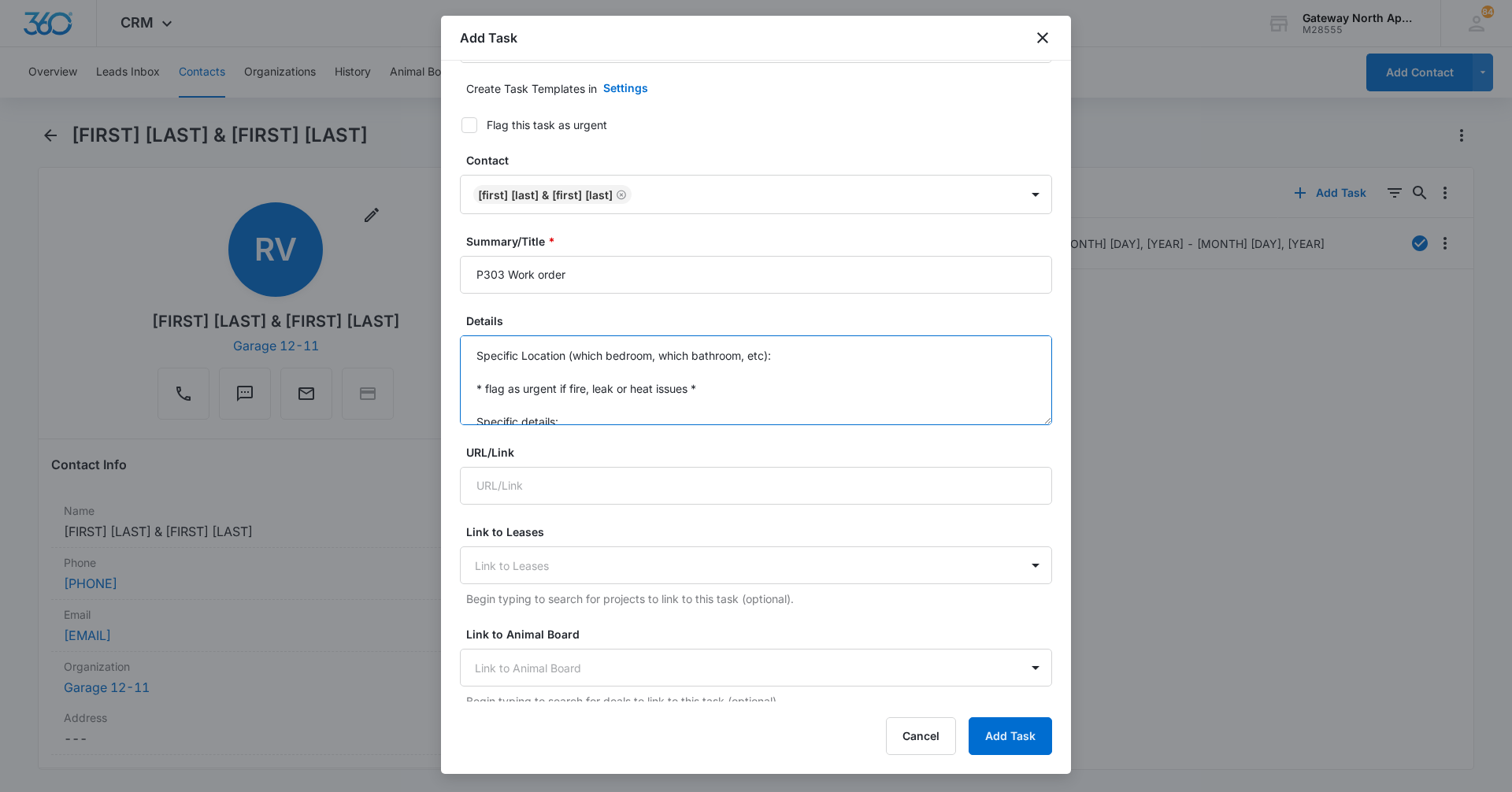 drag, startPoint x: 759, startPoint y: 372, endPoint x: 440, endPoint y: 317, distance: 323.70666 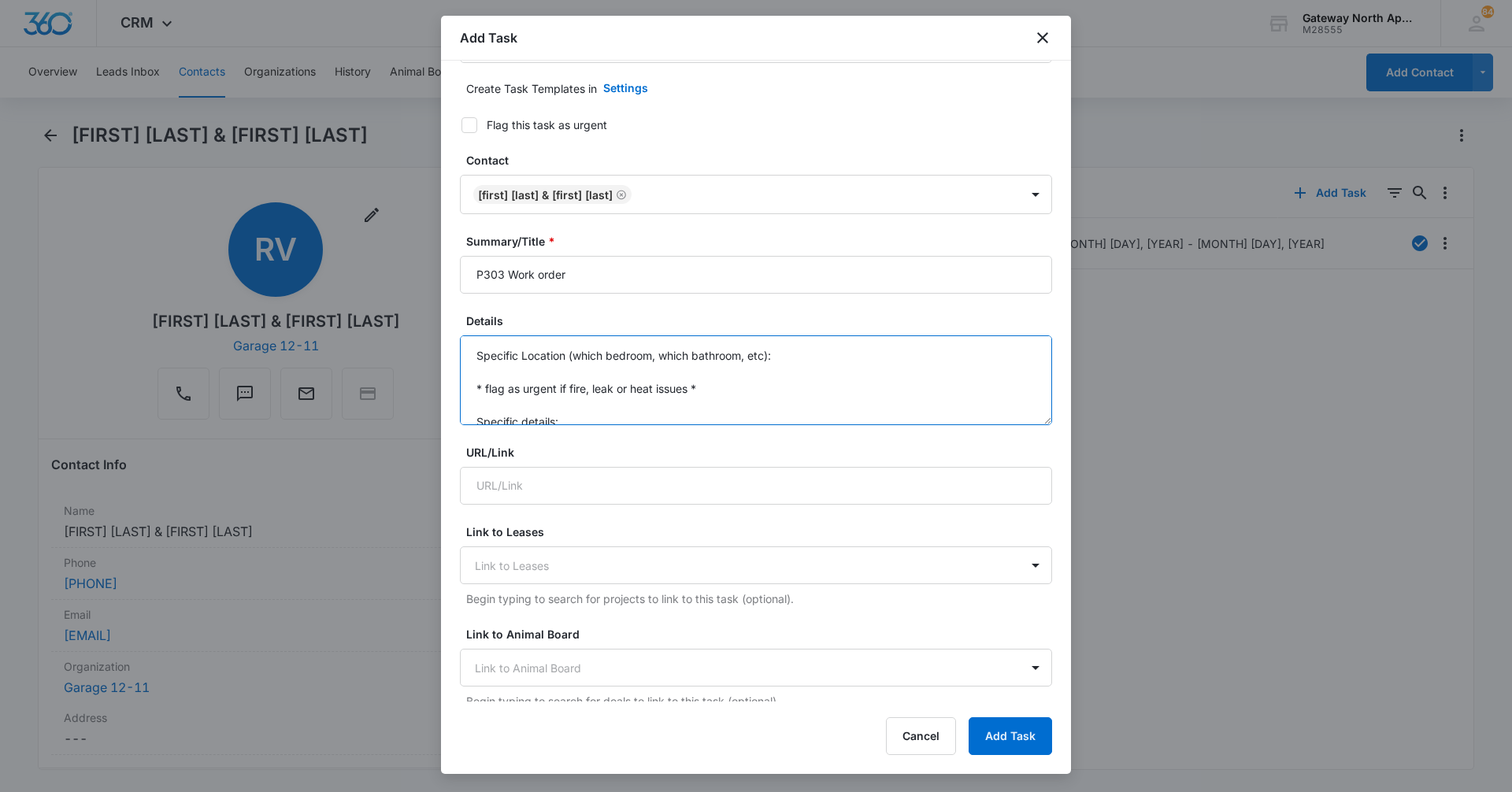 click on "Select Template UNIT Work Order Create Task Templates in  Settings Flag this task as urgent Contact [FIRST] [LAST] & [FIRST] [LAST] Summary/Title * P303 Work order Details Specific Location (which bedroom, which bathroom, etc):
* flag as urgent if fire, leak or heat issues *
Specific details:
URL/Link Link to Leases Link to Leases Begin typing to search for projects to link to this task (optional). Link to Animal Board Link to Animal Board Begin typing to search for deals to link to this task (optional). Assign a specific color to this task for the Calendar view Color Tag Current Color: Attachments Click or drag files to this area to upload Max upload size: 30.0  MB; Must be a file with the extension: .txt, .csv, .png, .jpg, .jpeg, .pdf, .svg.   Assigned to * Assigned to Time span * Apr 24, 2022 Apr 24, 2022 This is an all day event Repeat every Frequency Day Repeating Ends On Day of the Week Day of the Week Repeat by   Day of the month   Day of the week Remind me 1 Days Before Task Starts" at bounding box center [756, 381] 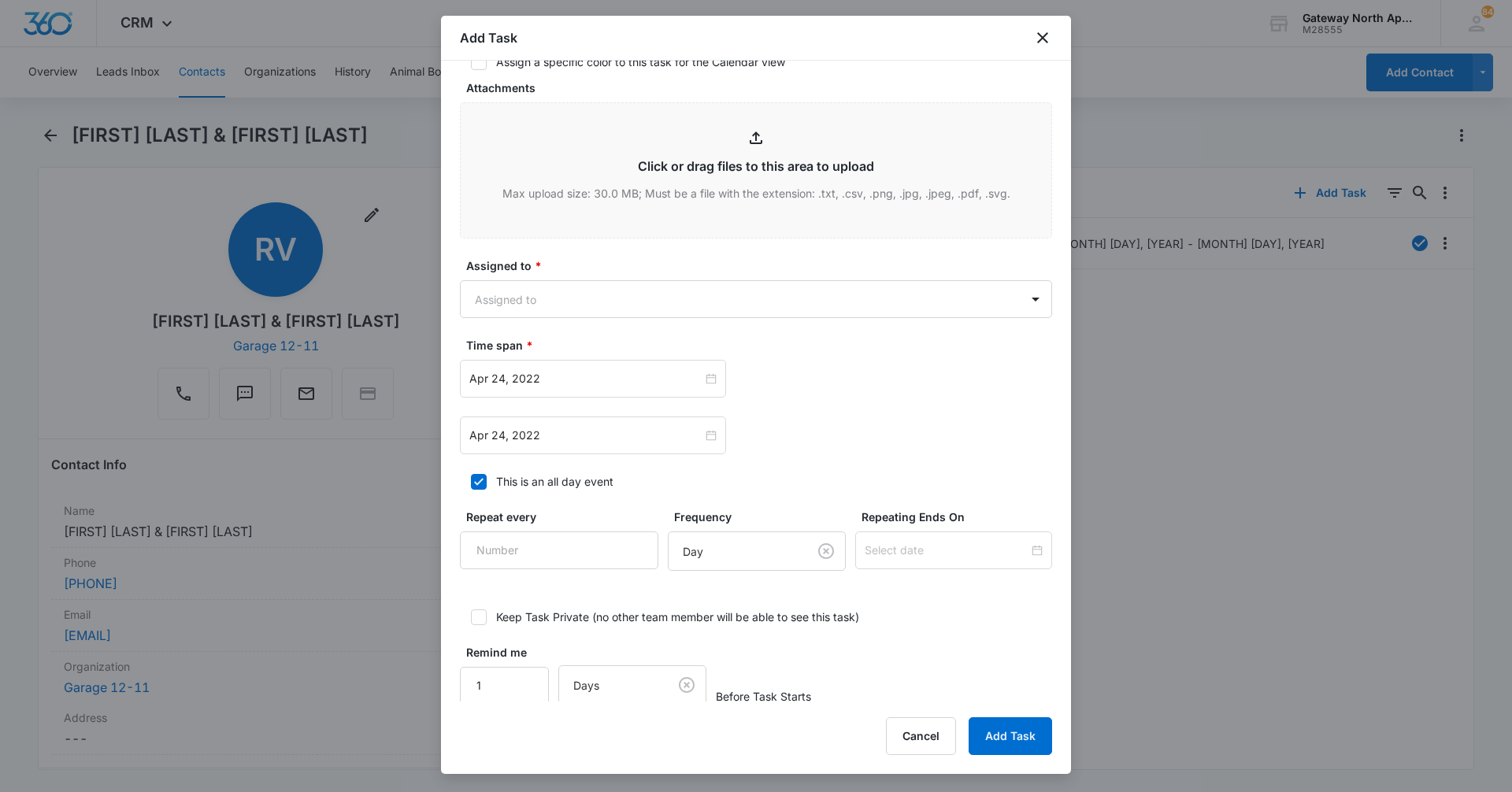 scroll, scrollTop: 775, scrollLeft: 0, axis: vertical 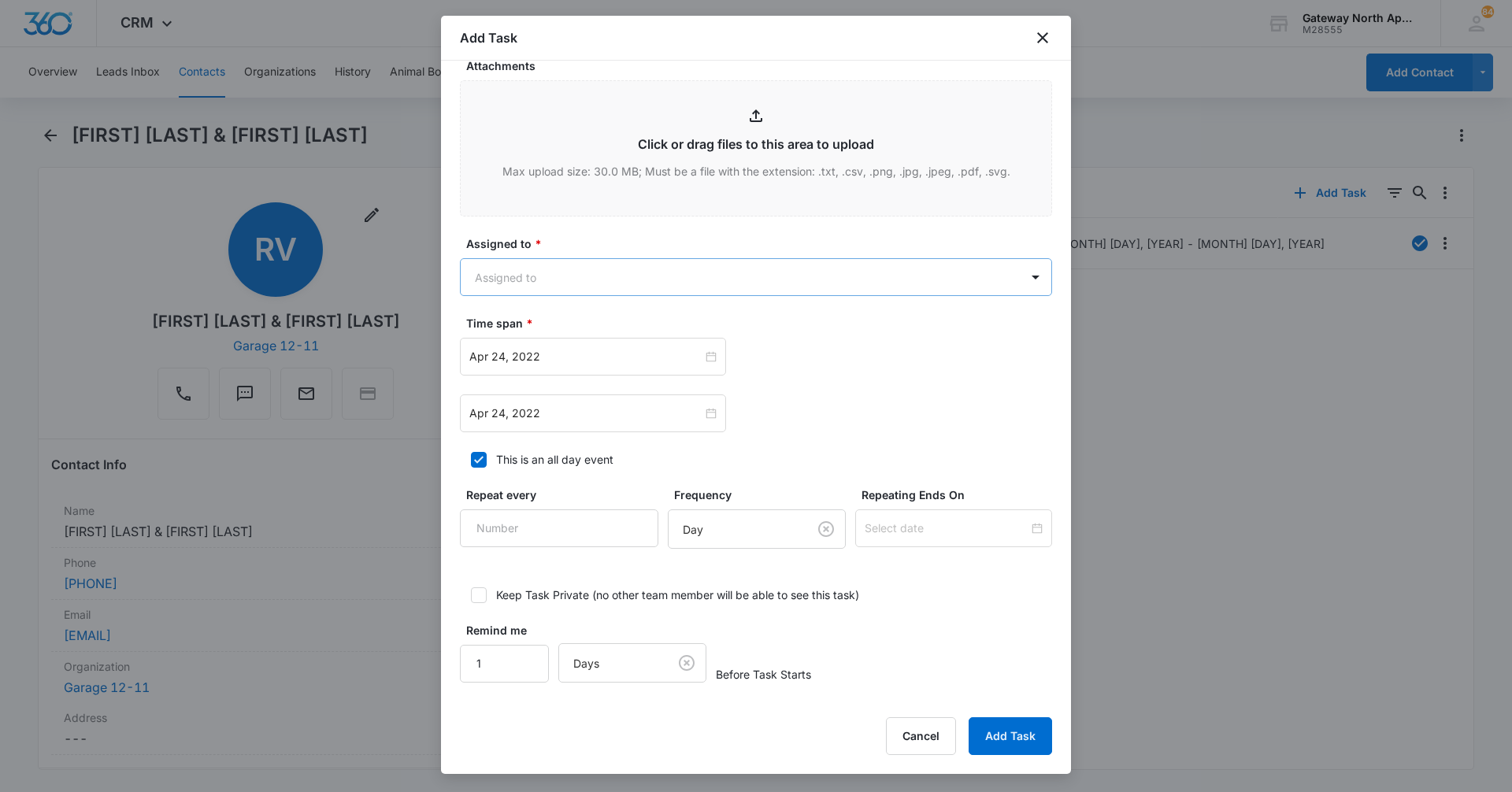 type on "Needs lights bulbs please bring to office" 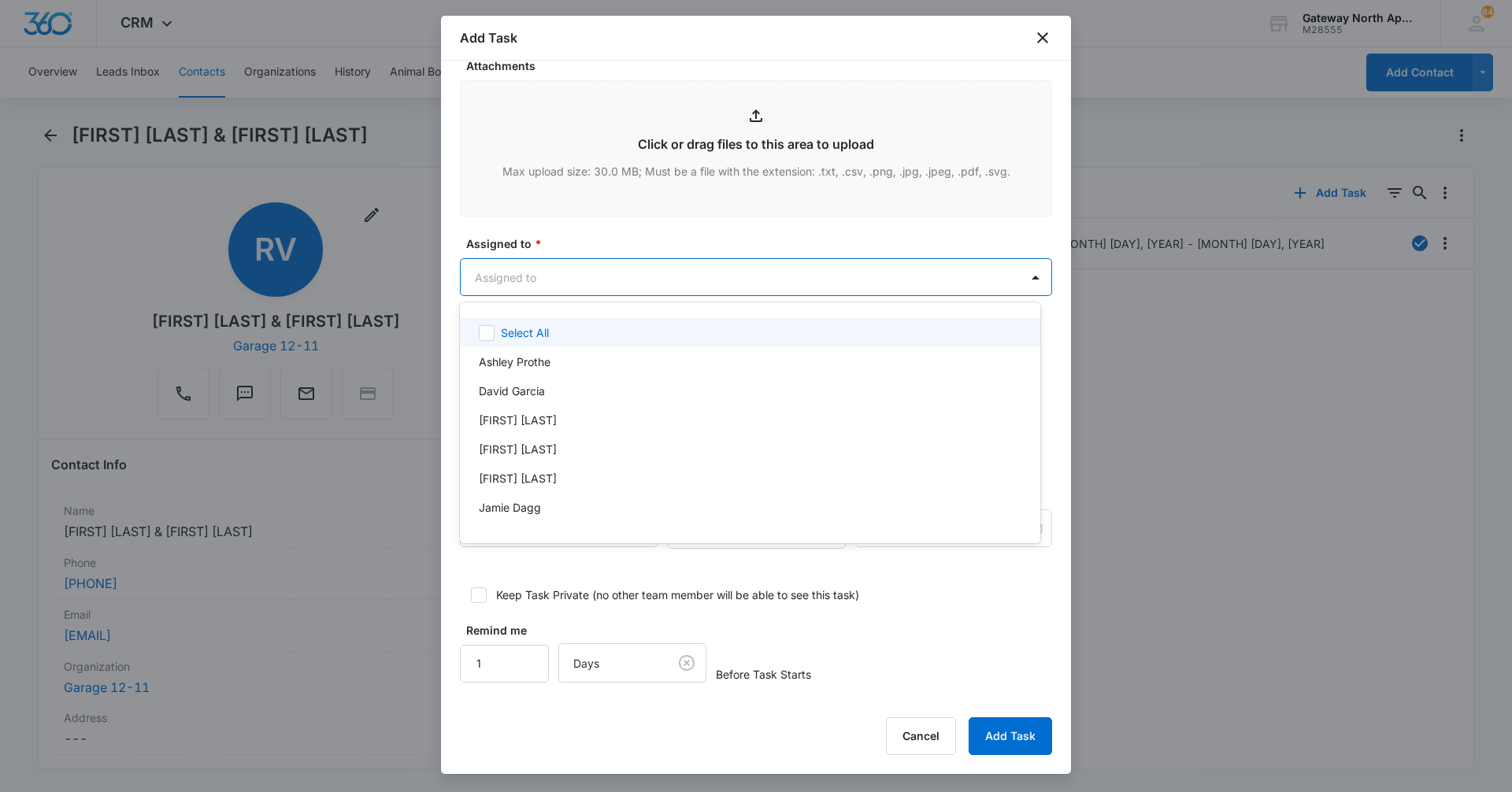click on "CRM Apps Reputation Websites Forms CRM Email Social Content Ads Intelligence Files Brand Settings Gateway North Apartments M28555 Your Accounts View All 84 KP [FIRST] [LAST] My Profile 84 Notifications Support Logout Terms & Conditions   •   Privacy Policy Overview Leads Inbox Contacts Organizations History Animal Board Leases Tasks Calendar Lists Reports Settings Add Contact [FIRST] [LAST] & [FIRST] [LAST] Remove RV [FIRST] [LAST] & [FIRST] [LAST] Garage 12-11 Contact Info Name Cancel Save Changes [FIRST] [LAST] & [FIRST] [LAST] Phone Cancel Save Changes [PHONE] Email Cancel Save Changes [EMAIL] Organization Cancel Save Changes Garage 12-11 Address Cancel Save Changes --- Details Source Cancel Save Changes Walk In / Tour Contact Type Cancel Save Changes Current Resident Contact Status Cancel Save Changes Current Resident Assigned To Cancel Save Changes --- Tags Cancel Save Changes --- Next Contact Date Cancel Save Changes --- Color Tag ID" at bounding box center (756, 396) 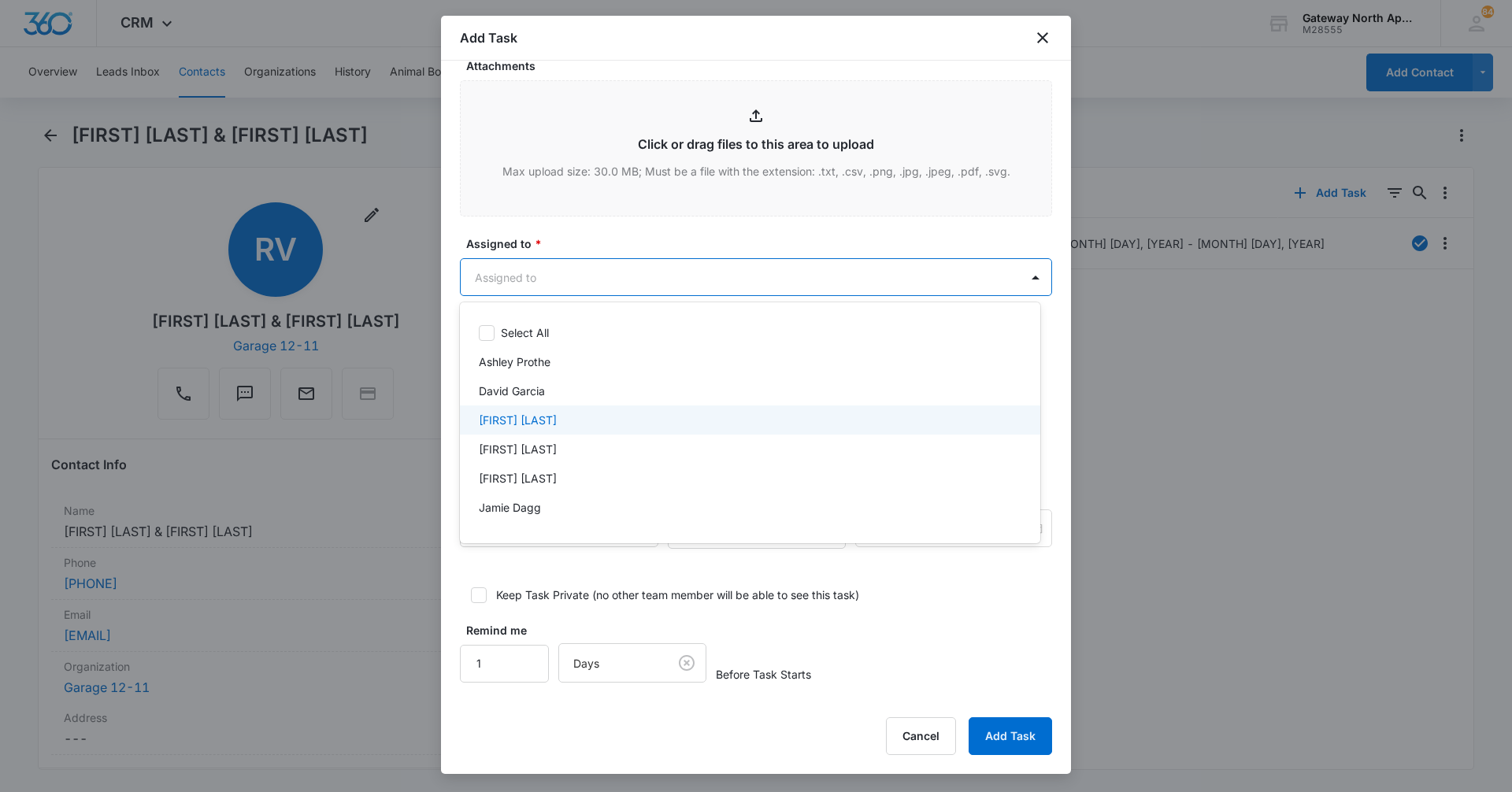 click on "[FIRST] [LAST]" at bounding box center [748, 420] 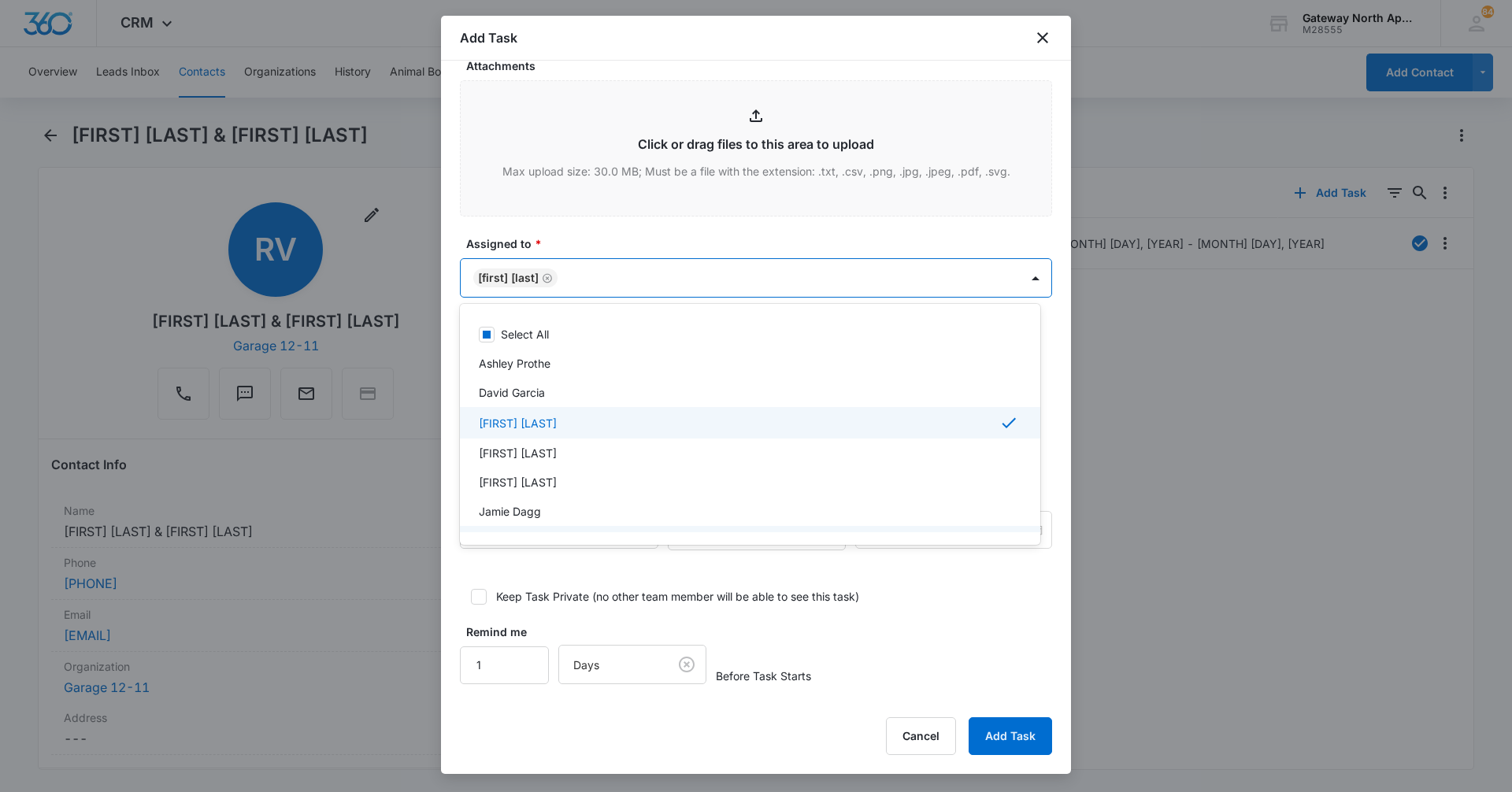click at bounding box center (756, 396) 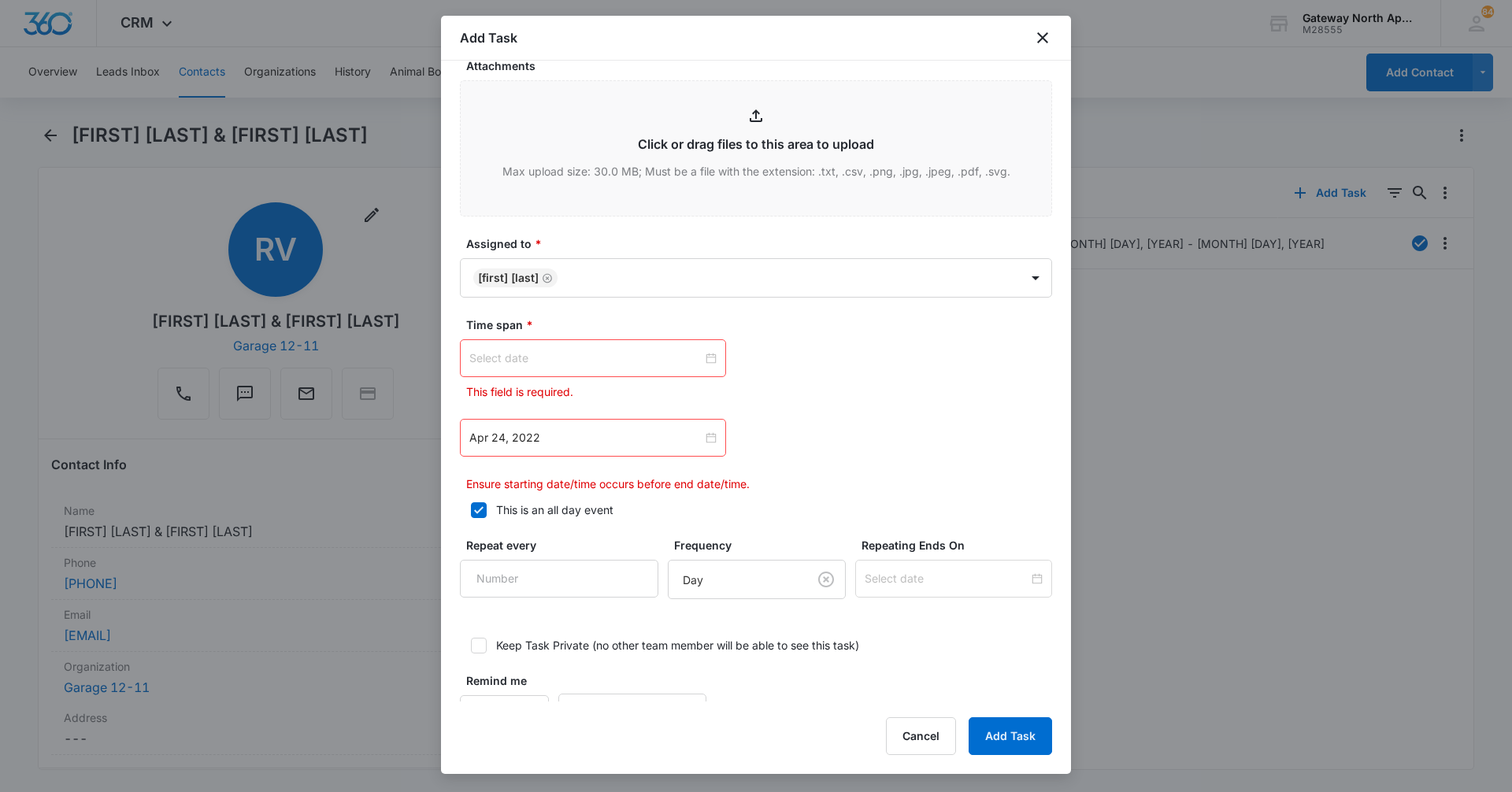 click at bounding box center [593, 358] 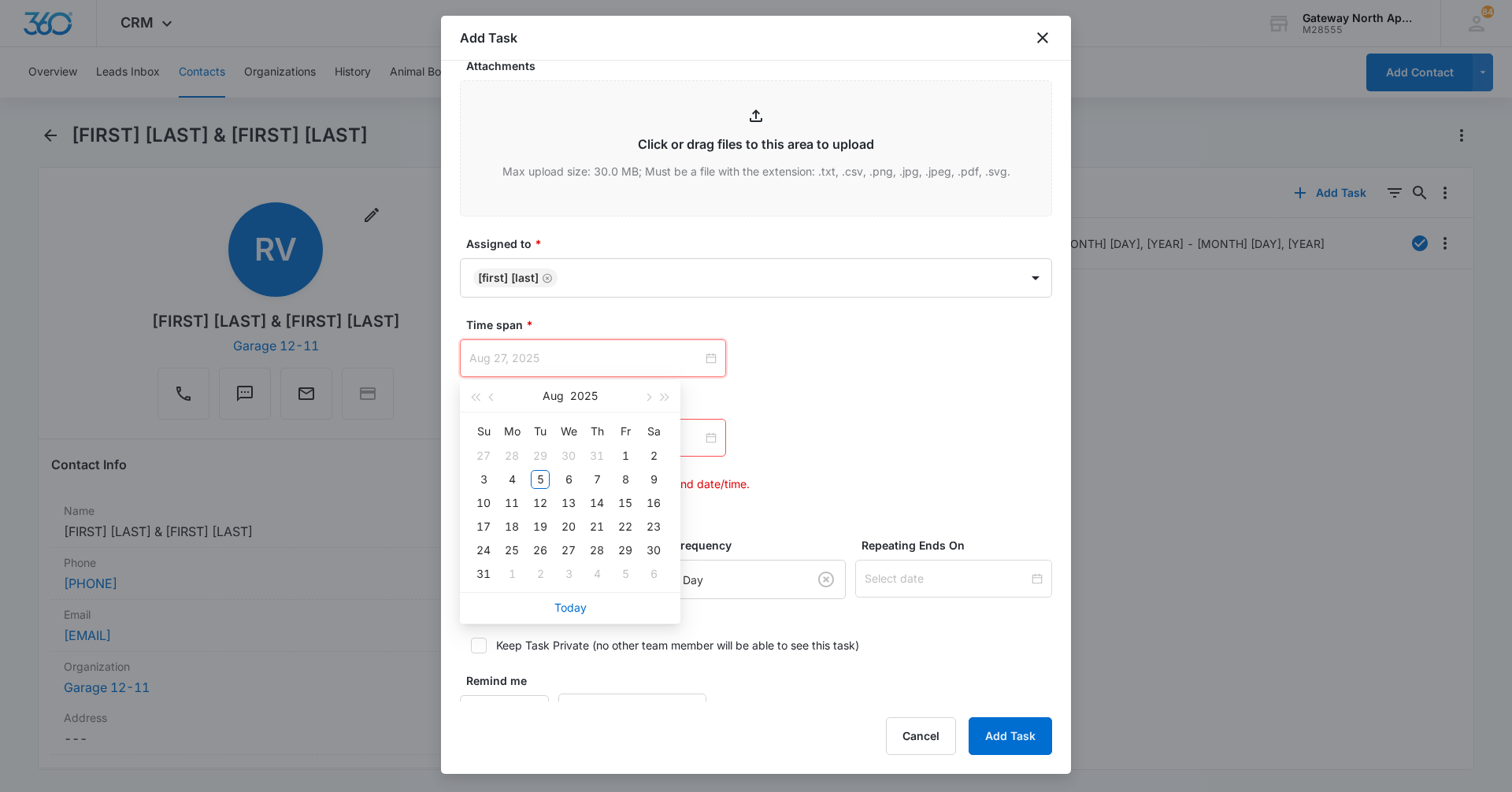 type on "Sep 3, 2025" 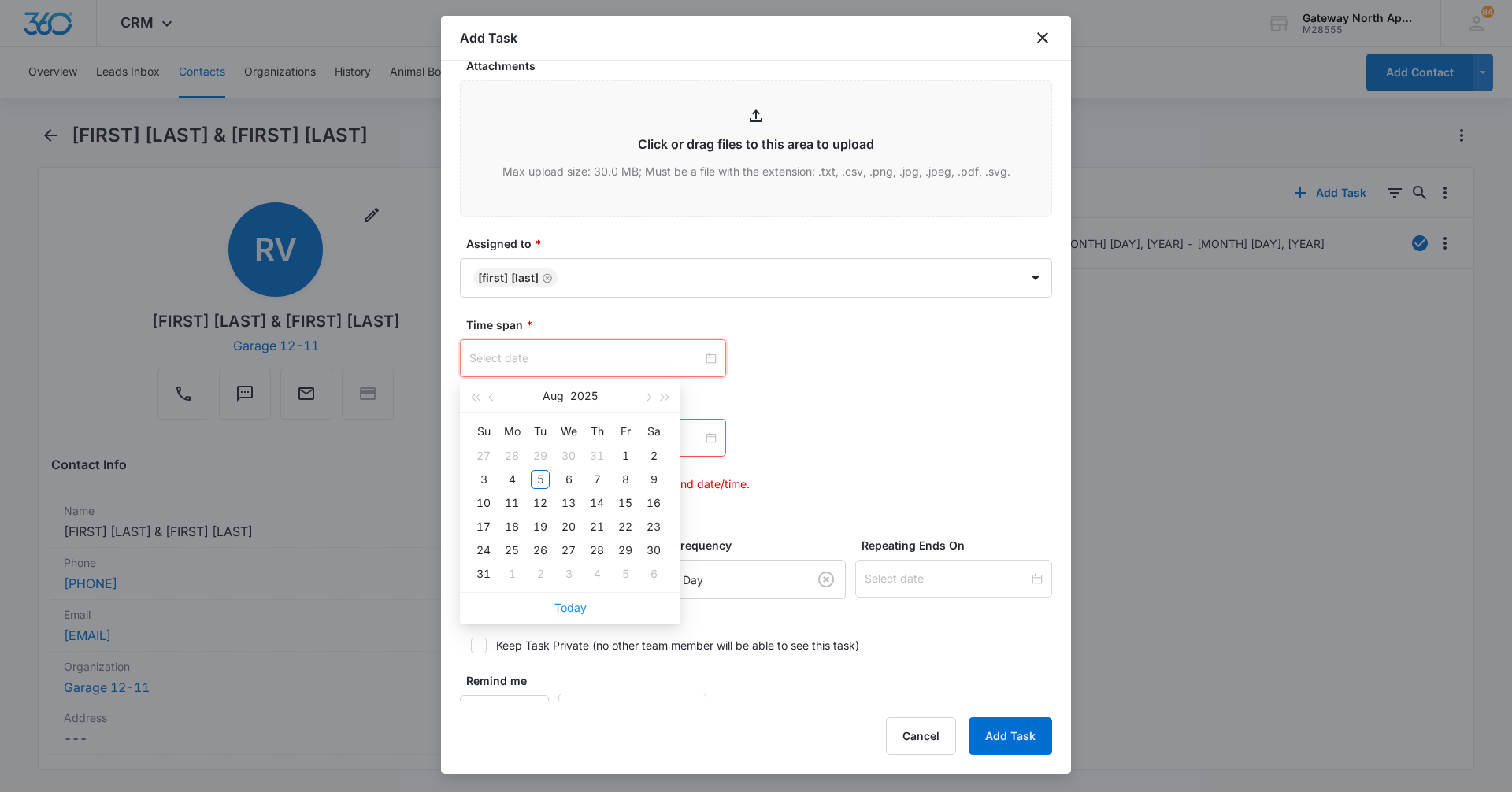 click on "Today" at bounding box center [570, 607] 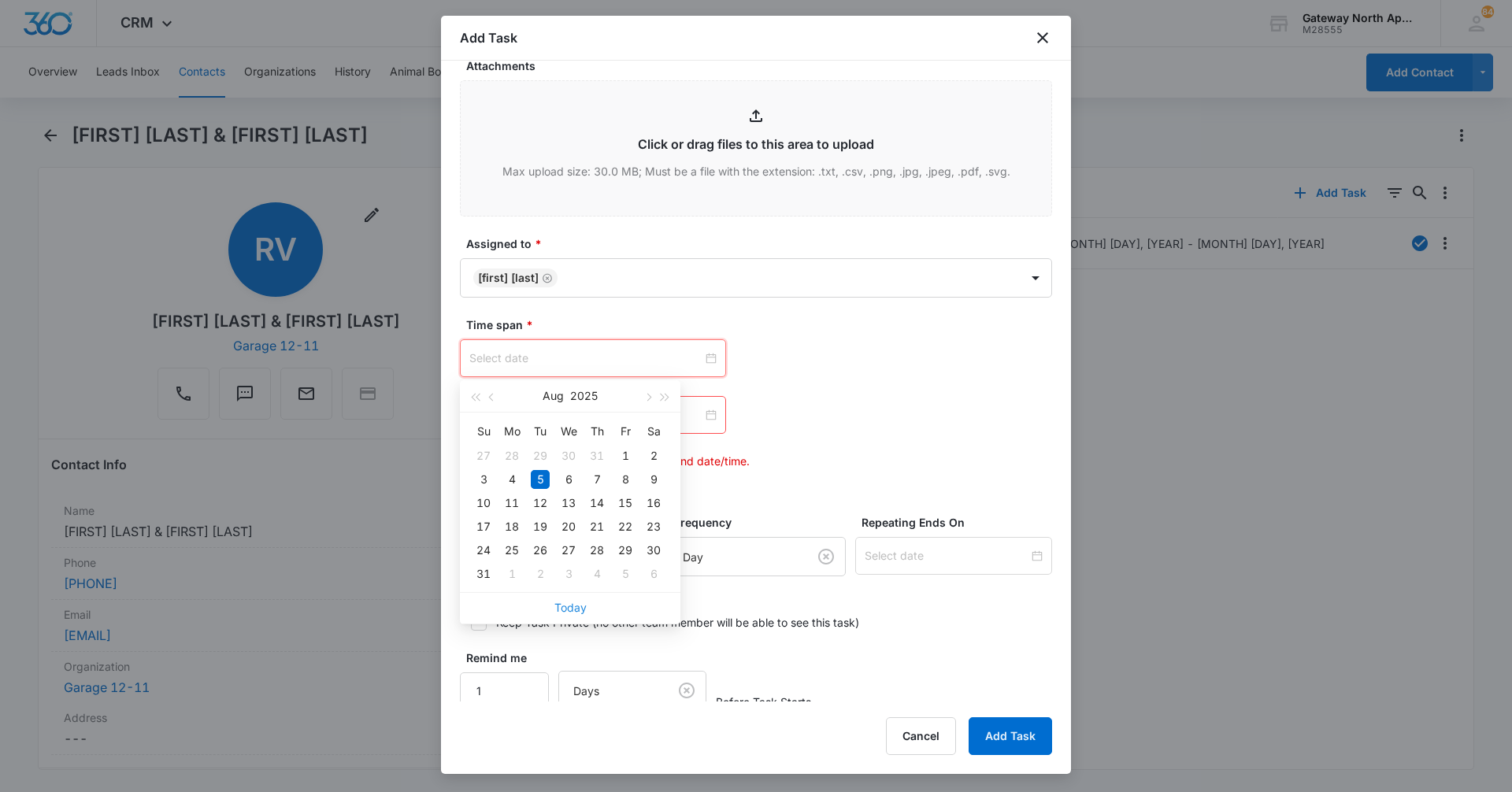 type on "Aug 5, 2025" 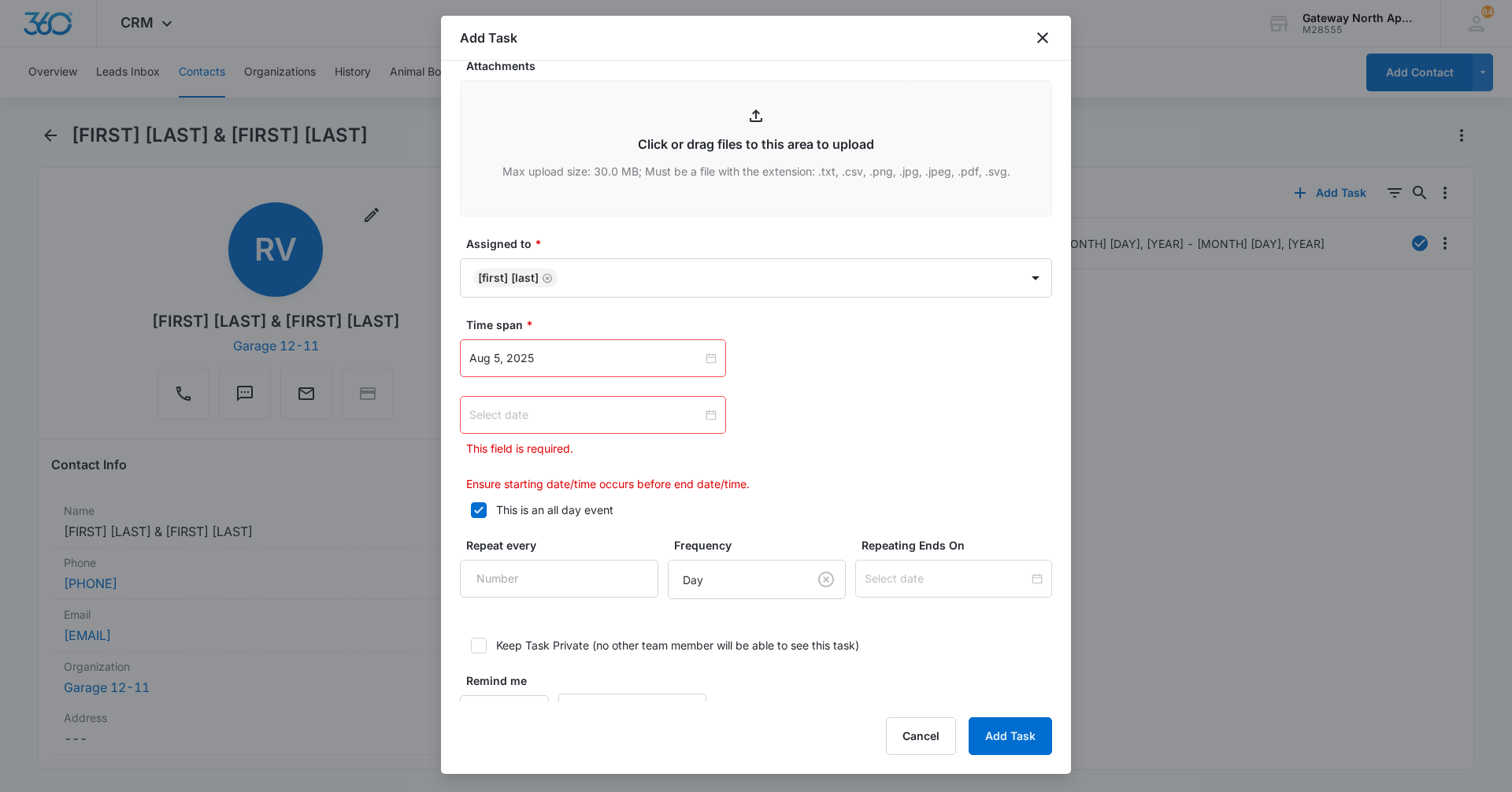 click at bounding box center [593, 415] 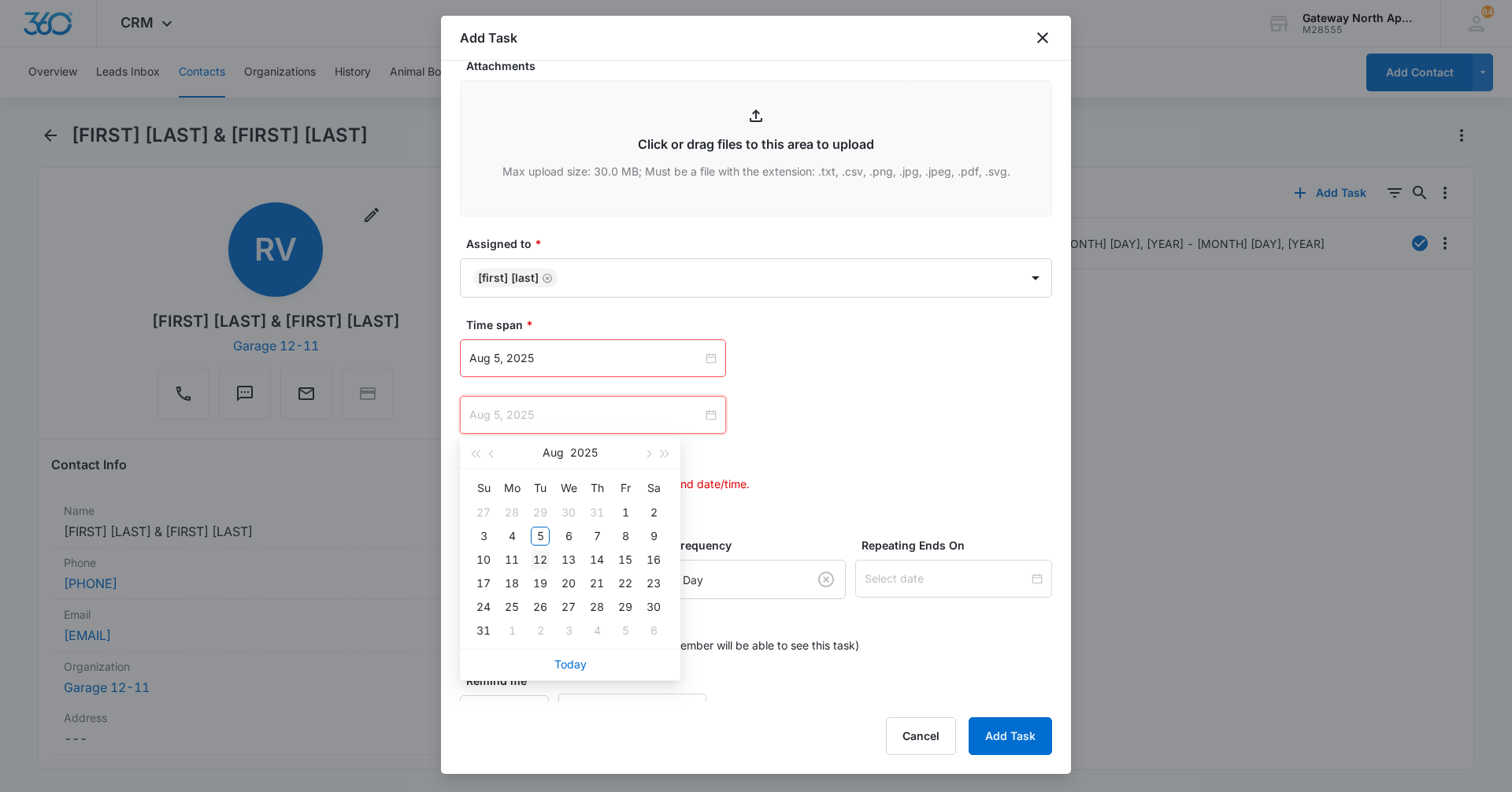type on "Aug 12, 2025" 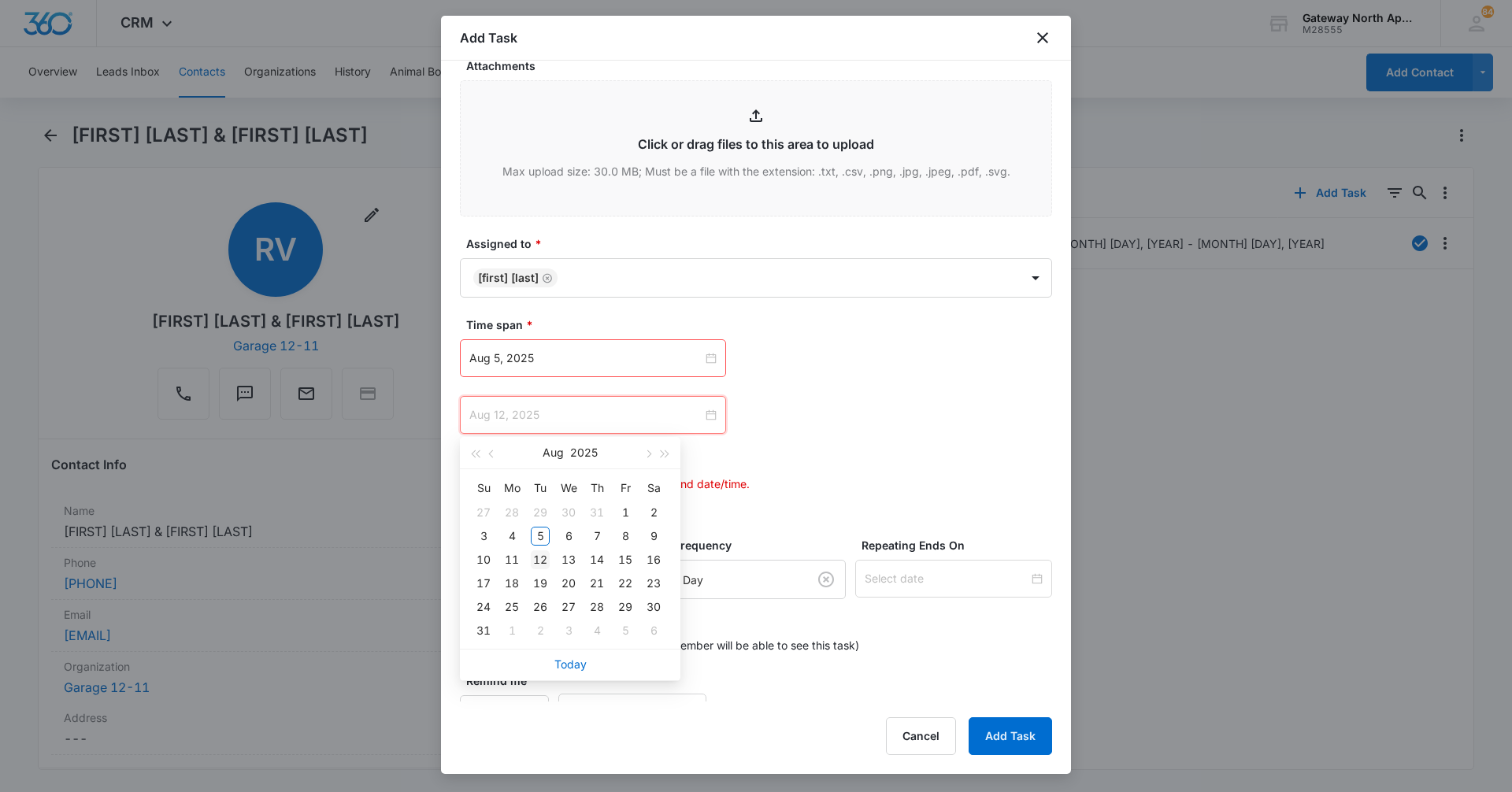 click on "12" at bounding box center (540, 560) 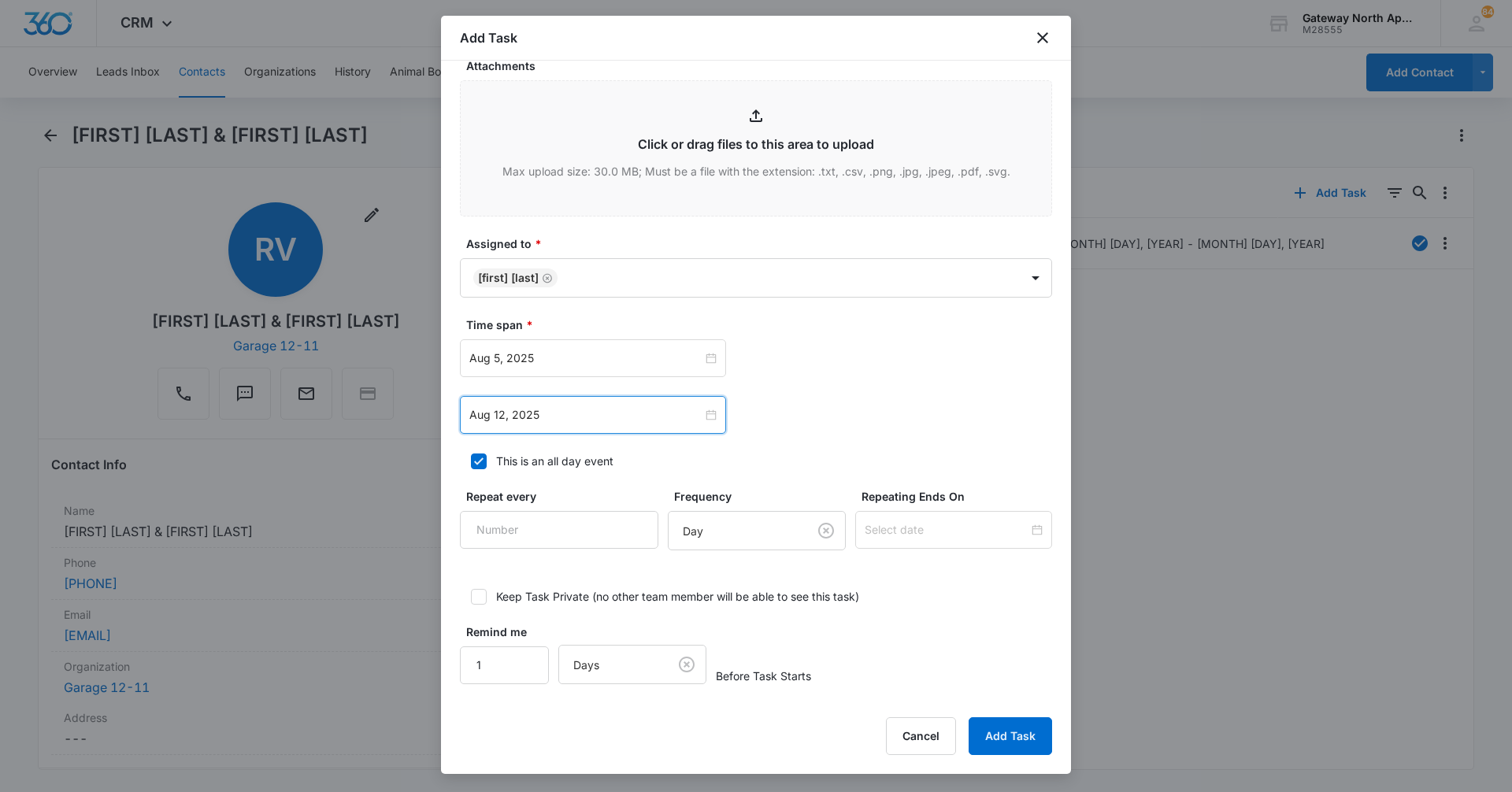 scroll, scrollTop: 777, scrollLeft: 0, axis: vertical 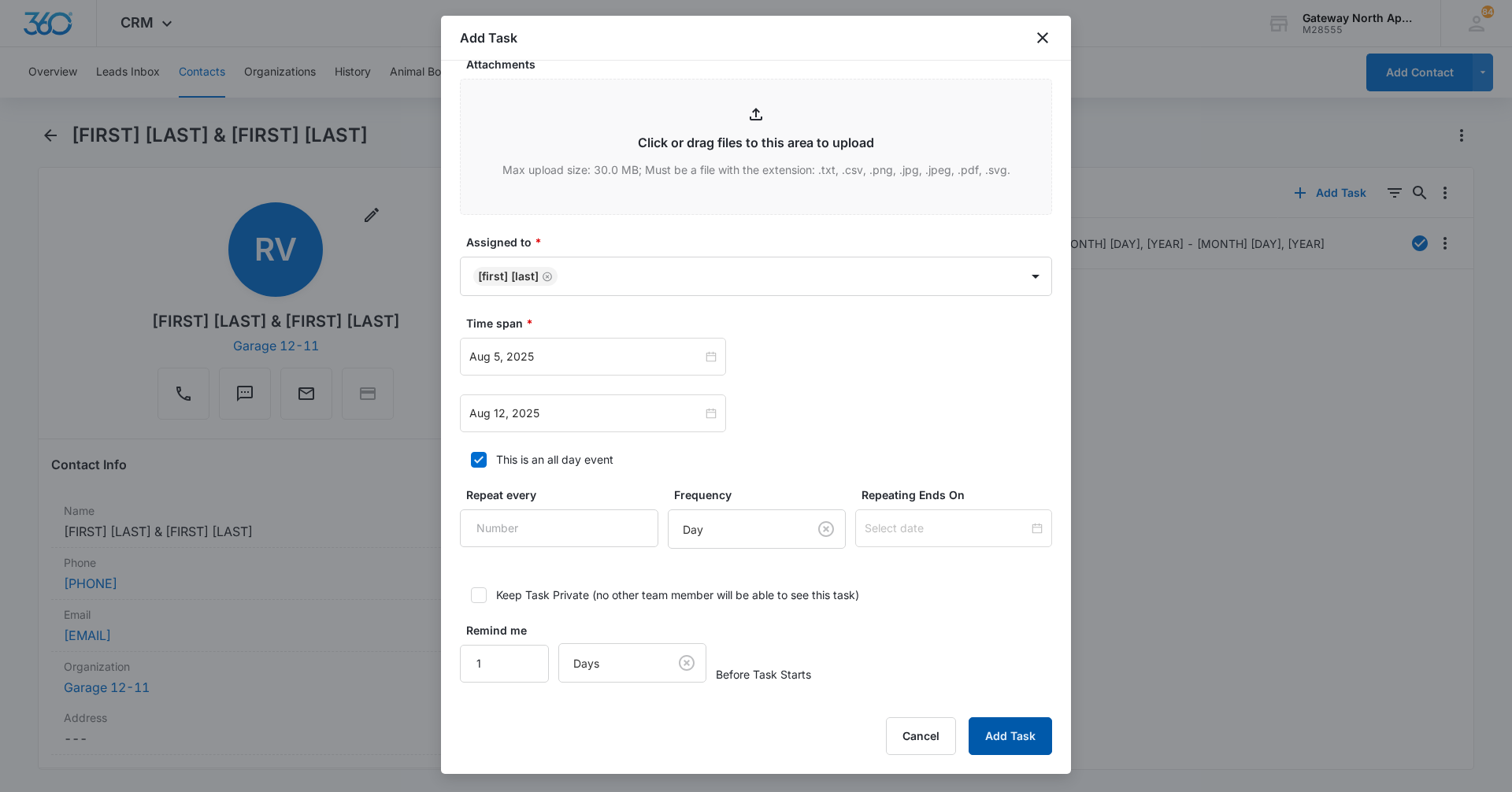 click on "Add Task" at bounding box center [1010, 736] 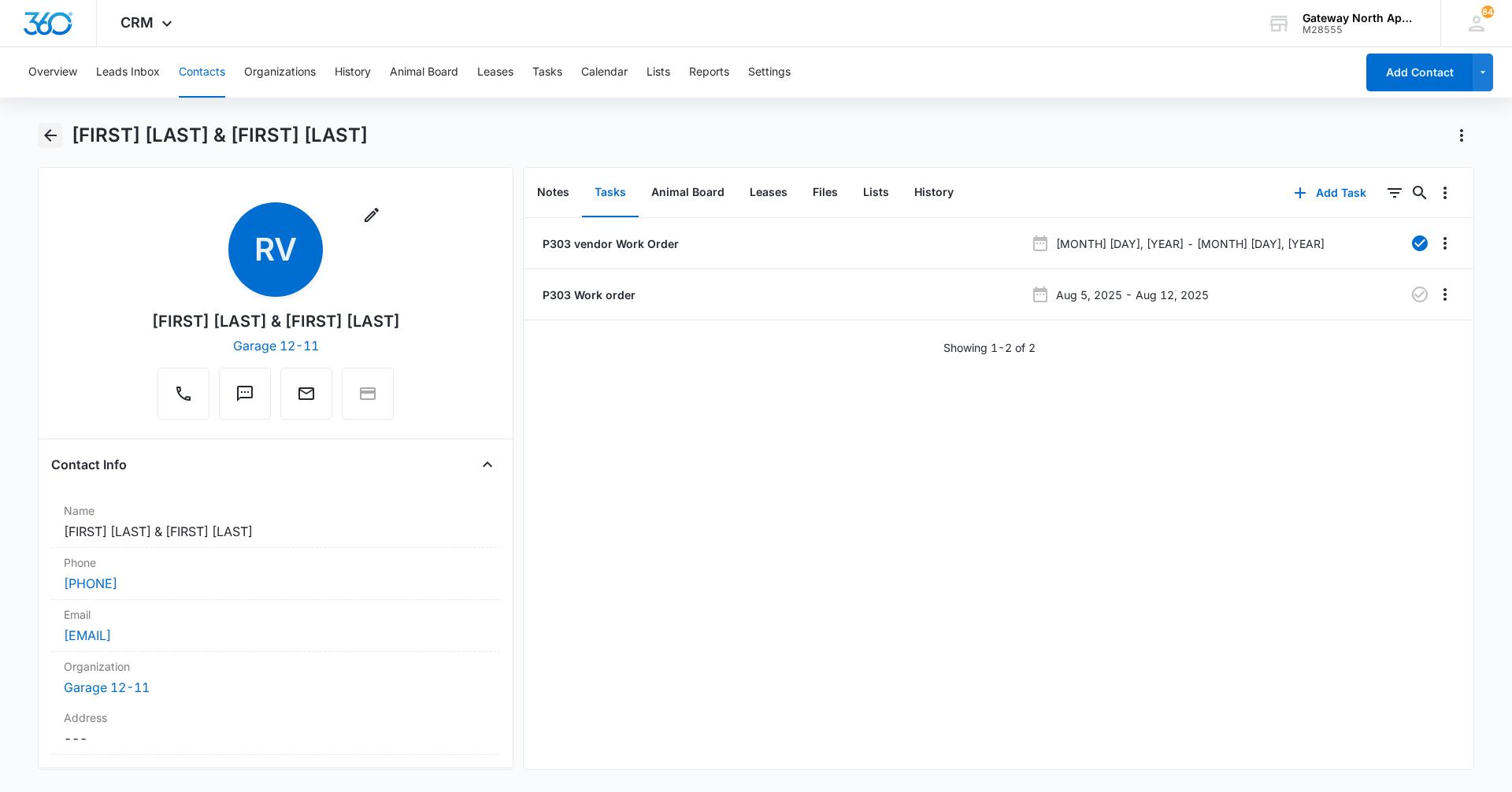 click 